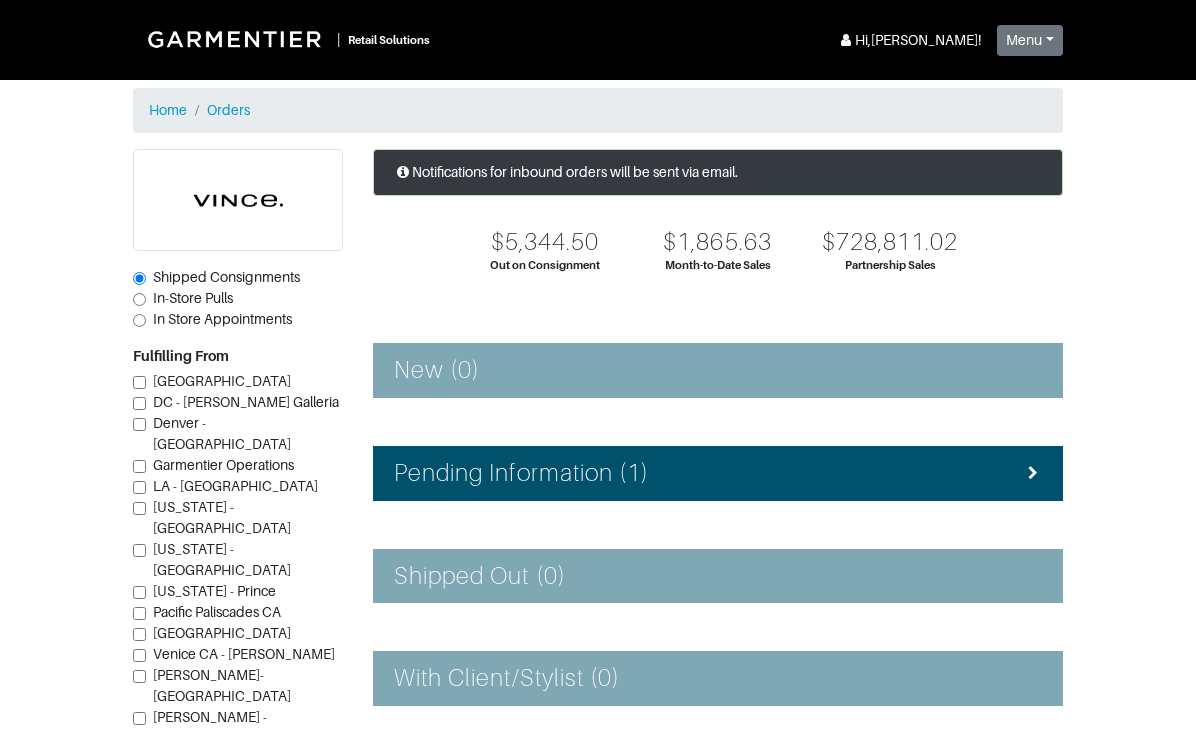 scroll, scrollTop: 411, scrollLeft: 0, axis: vertical 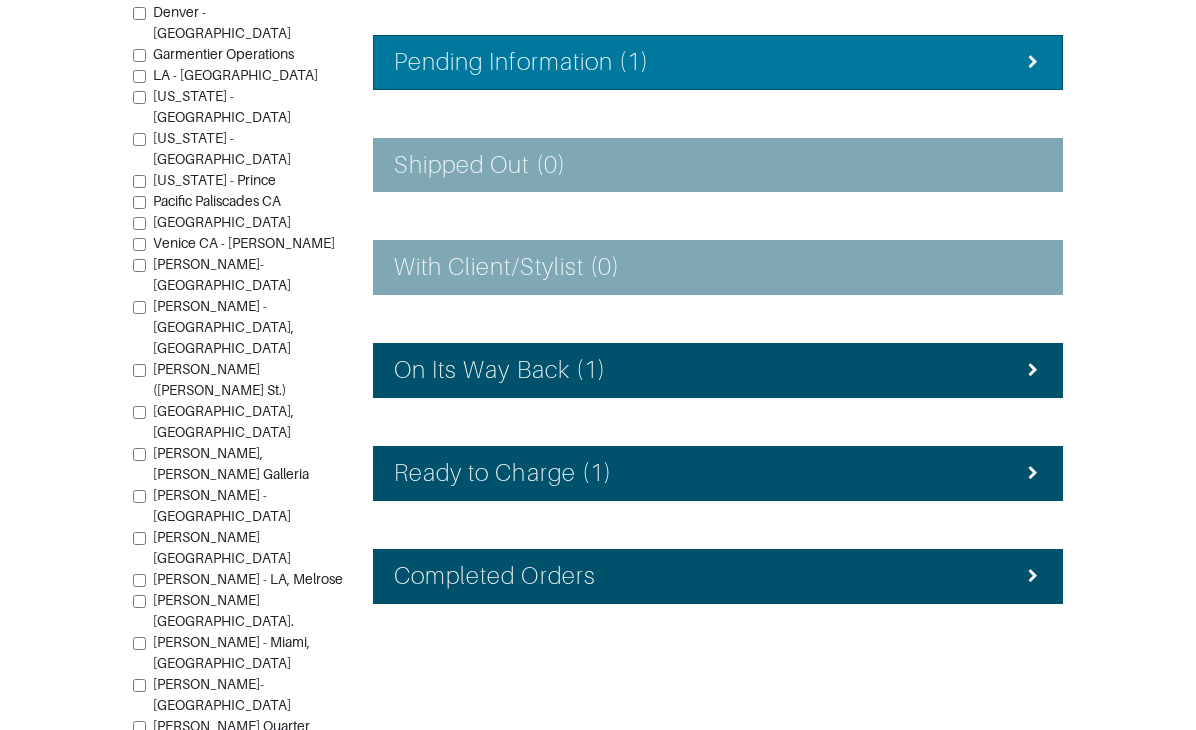 click on "Pending Information (1)" at bounding box center (521, 62) 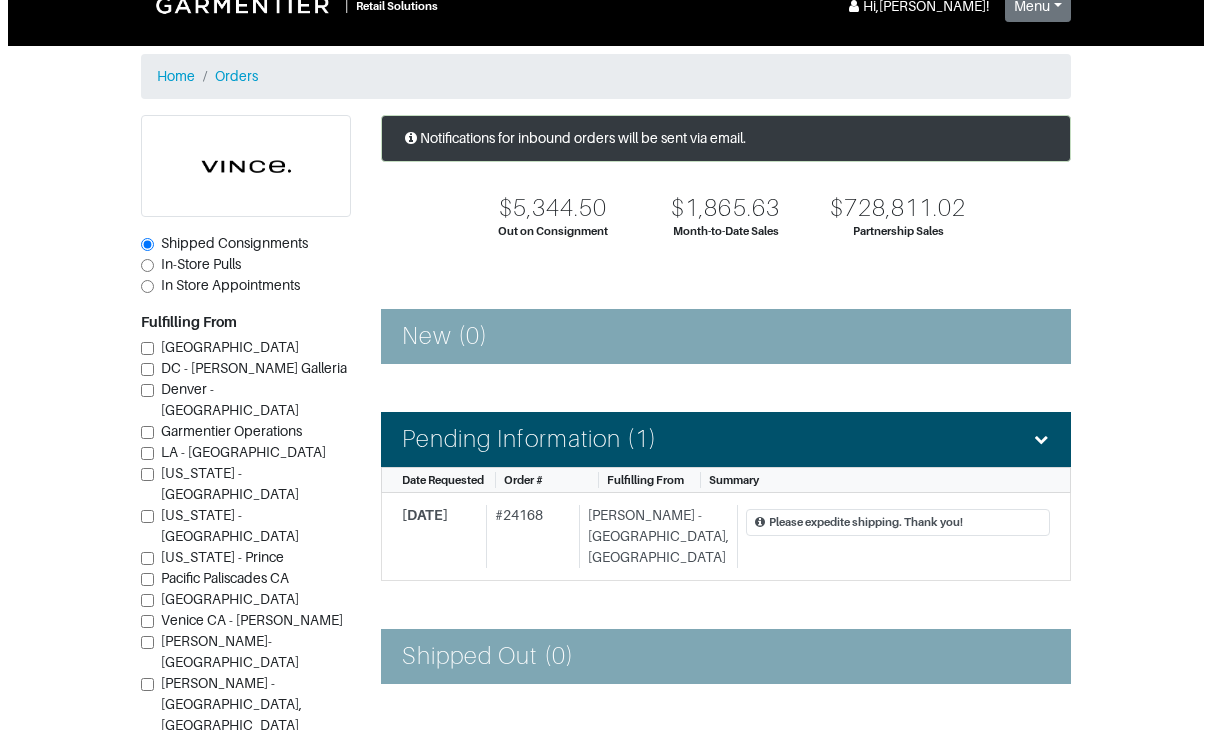 scroll, scrollTop: 11, scrollLeft: 0, axis: vertical 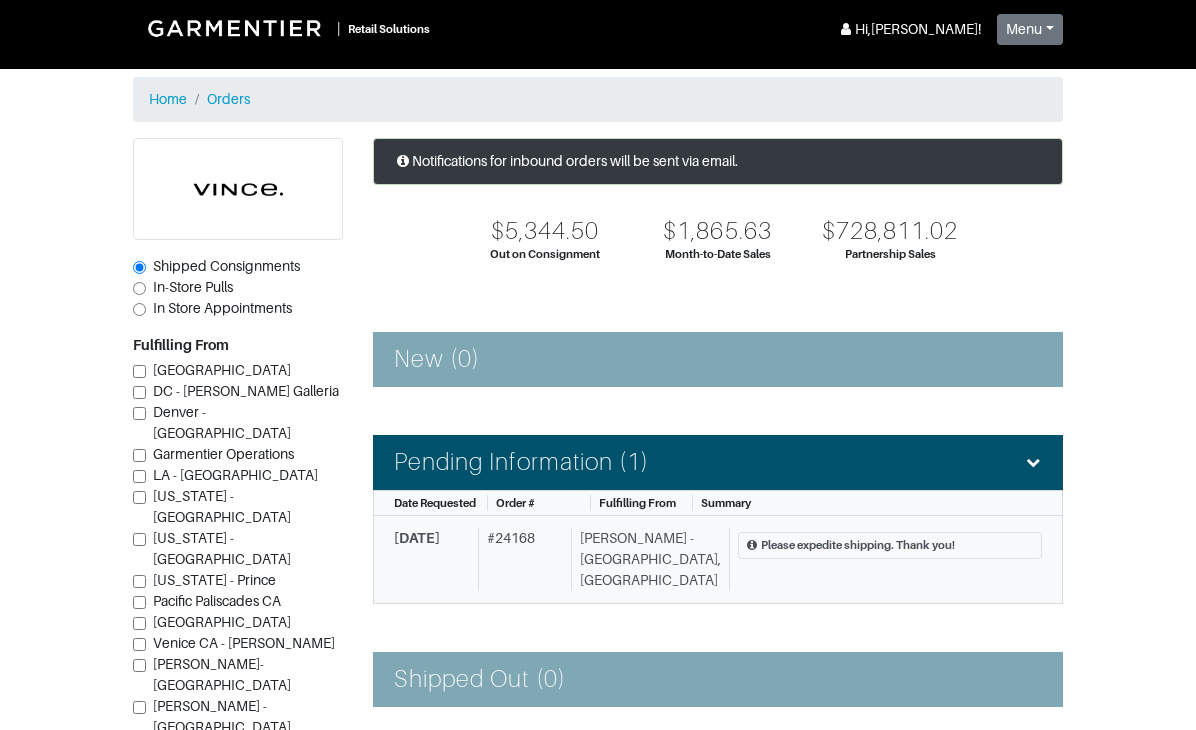 click on "# 24168" at bounding box center [520, 559] 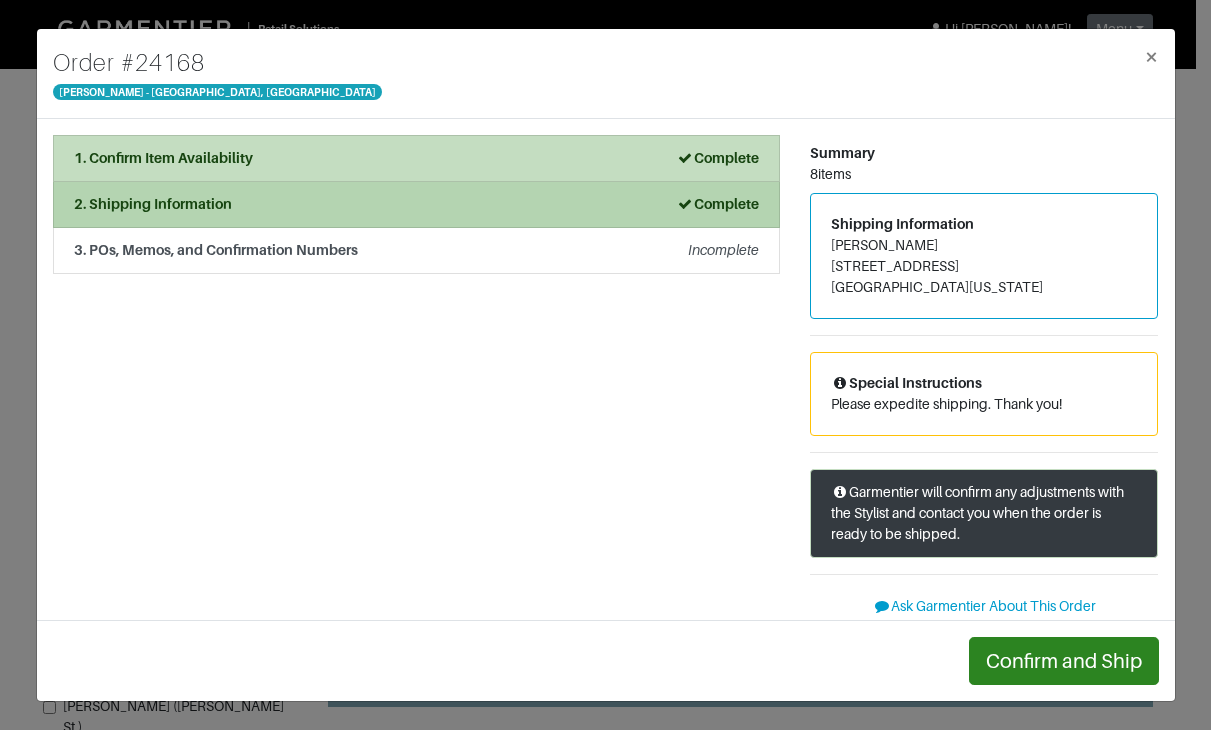 click on "Complete" at bounding box center [717, 204] 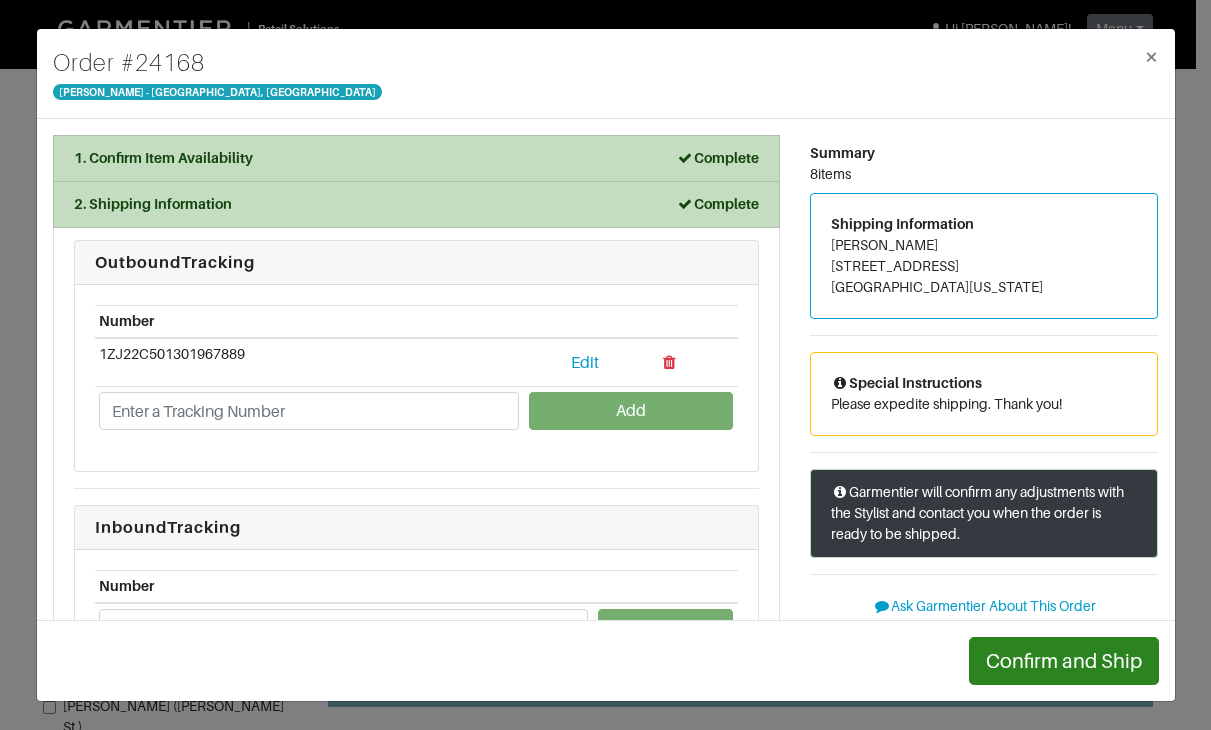 drag, startPoint x: 404, startPoint y: 50, endPoint x: 407, endPoint y: 65, distance: 15.297058 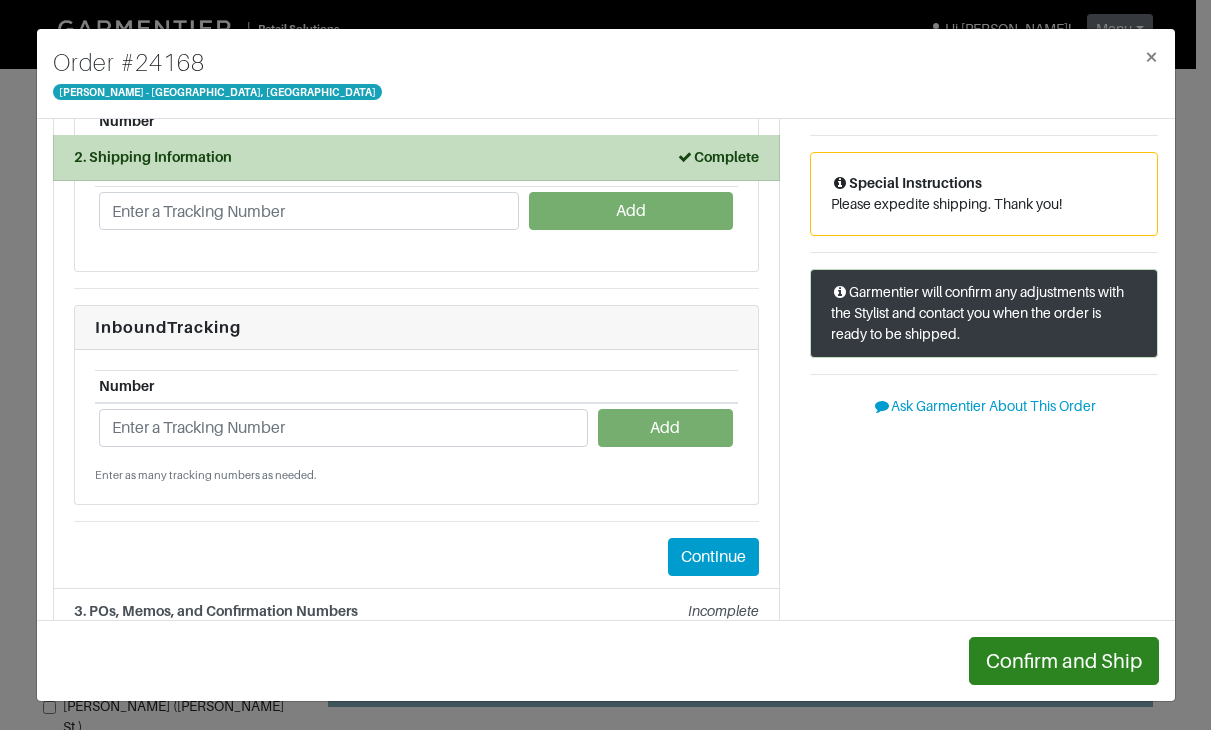 scroll, scrollTop: 231, scrollLeft: 0, axis: vertical 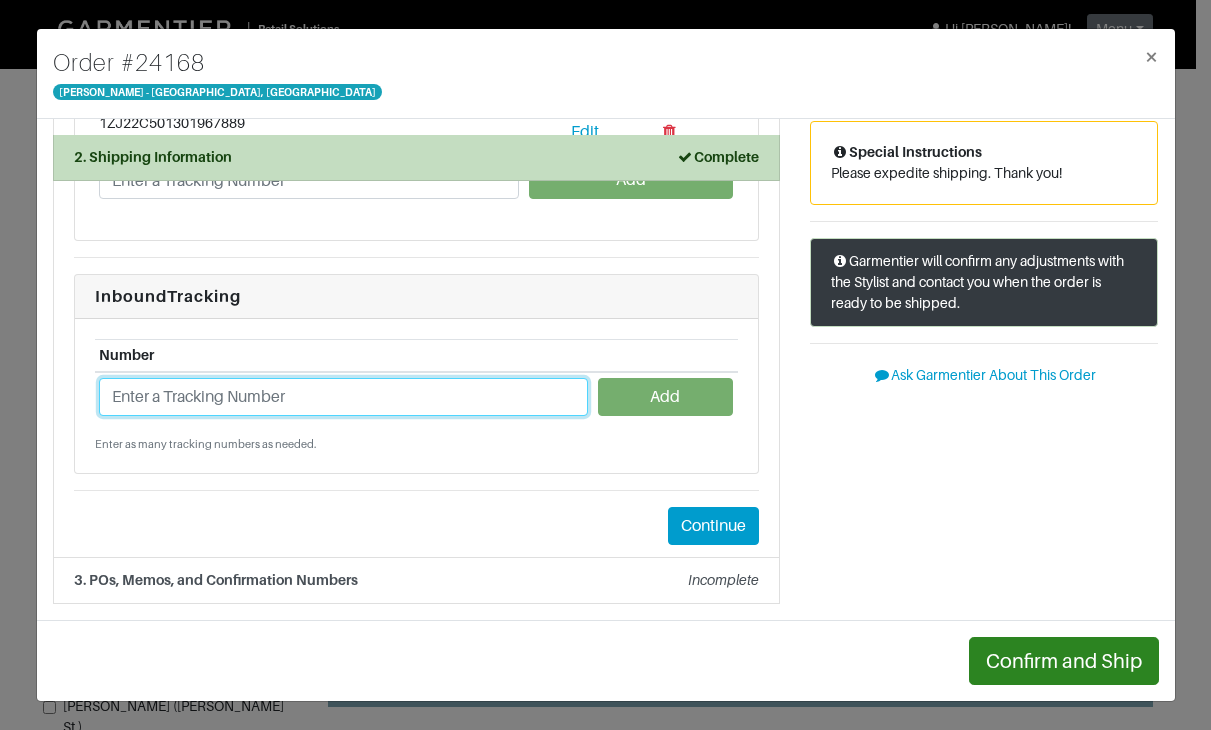 click at bounding box center (343, 397) 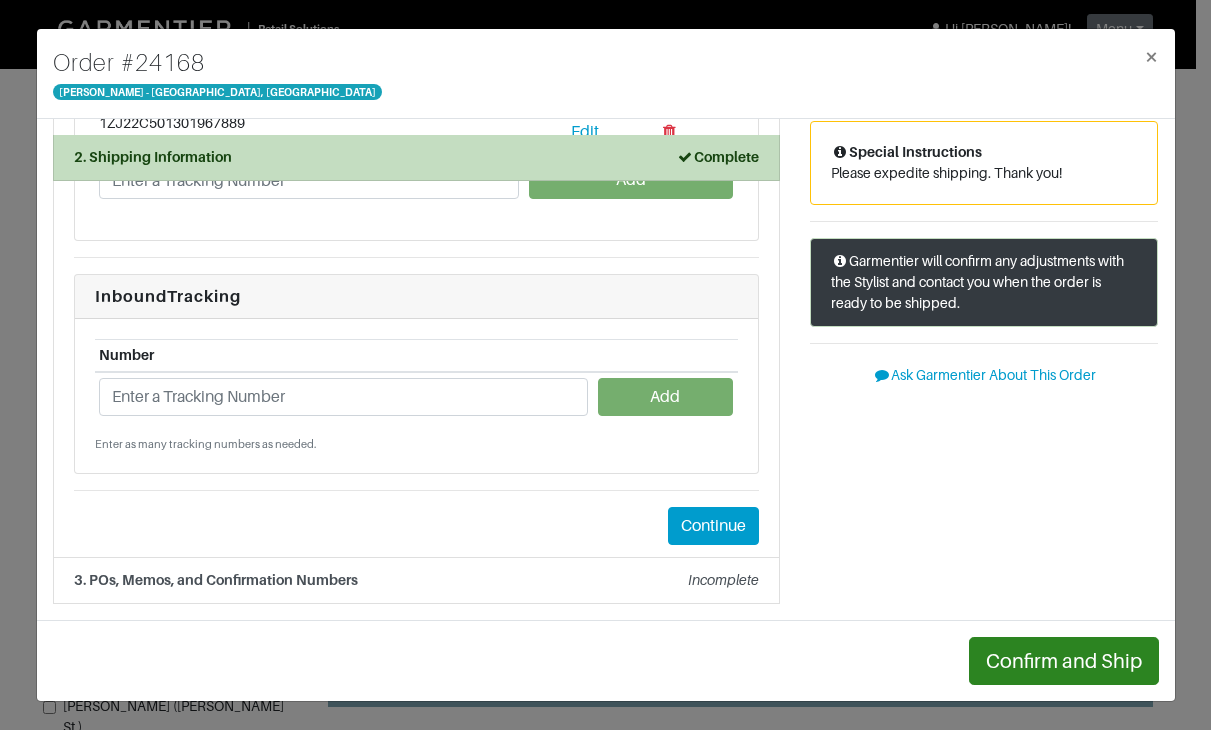 drag, startPoint x: 987, startPoint y: 488, endPoint x: 975, endPoint y: 486, distance: 12.165525 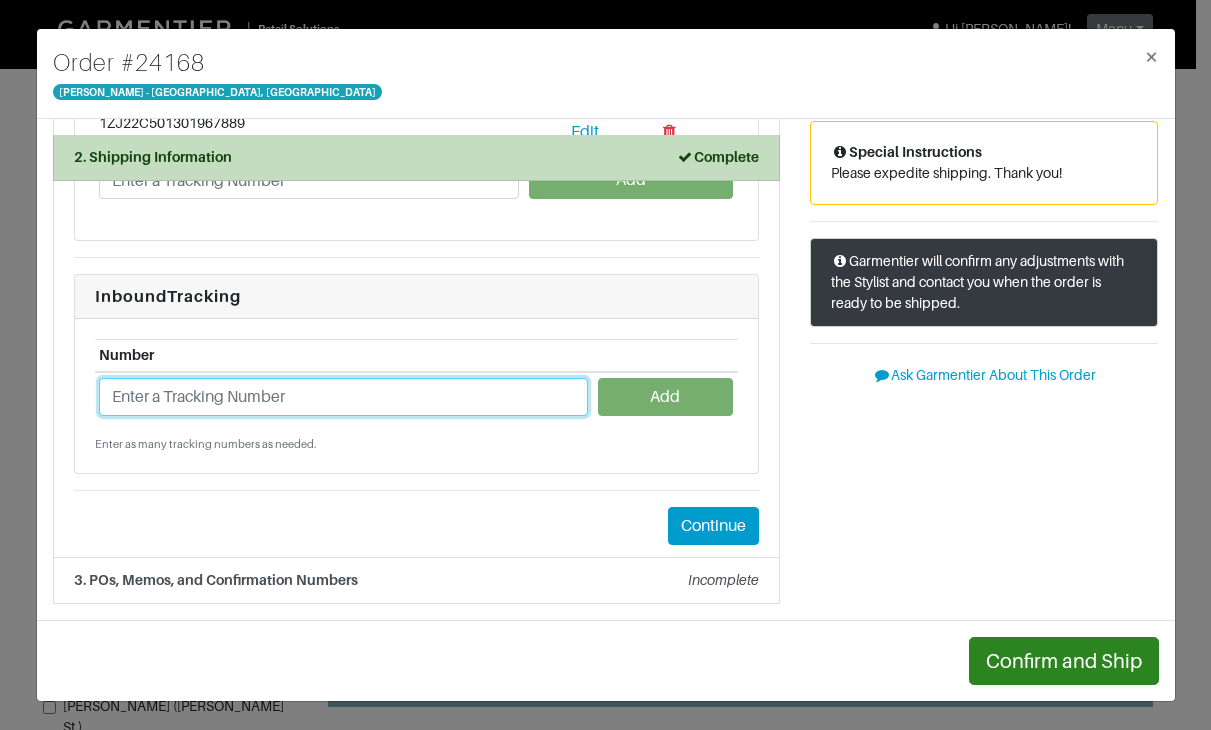 click at bounding box center [343, 397] 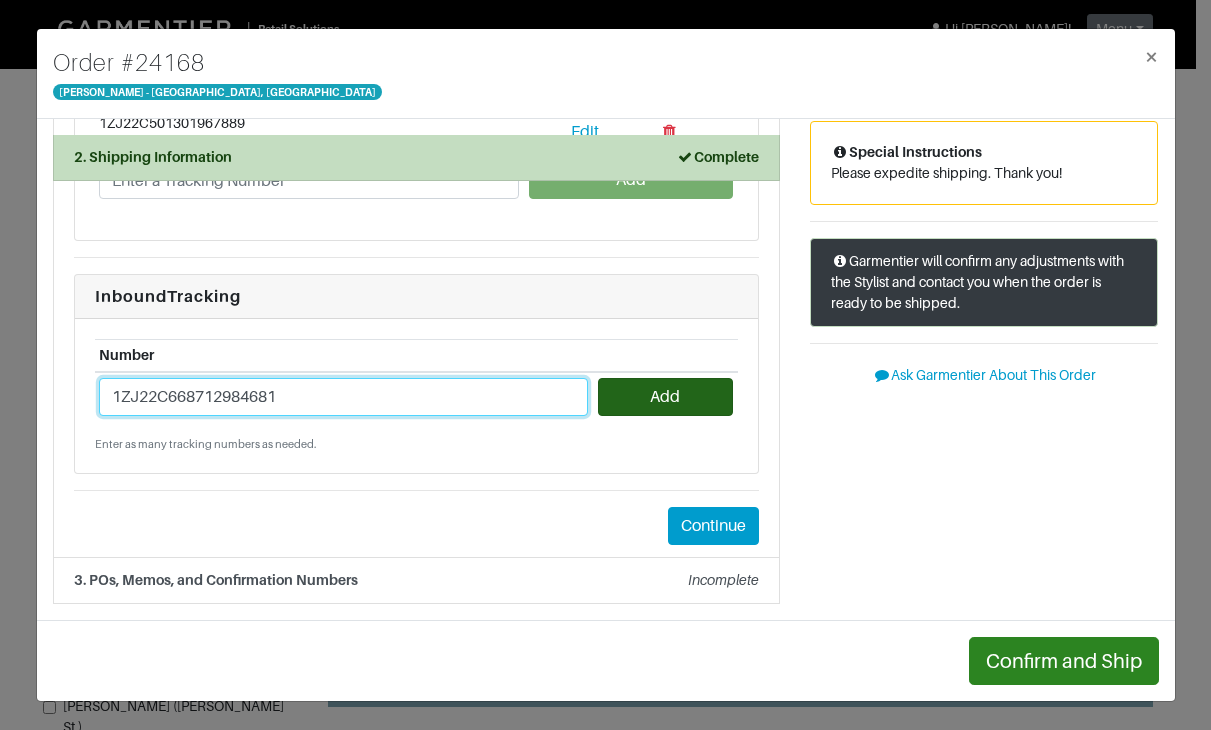 type on "1ZJ22C668712984681" 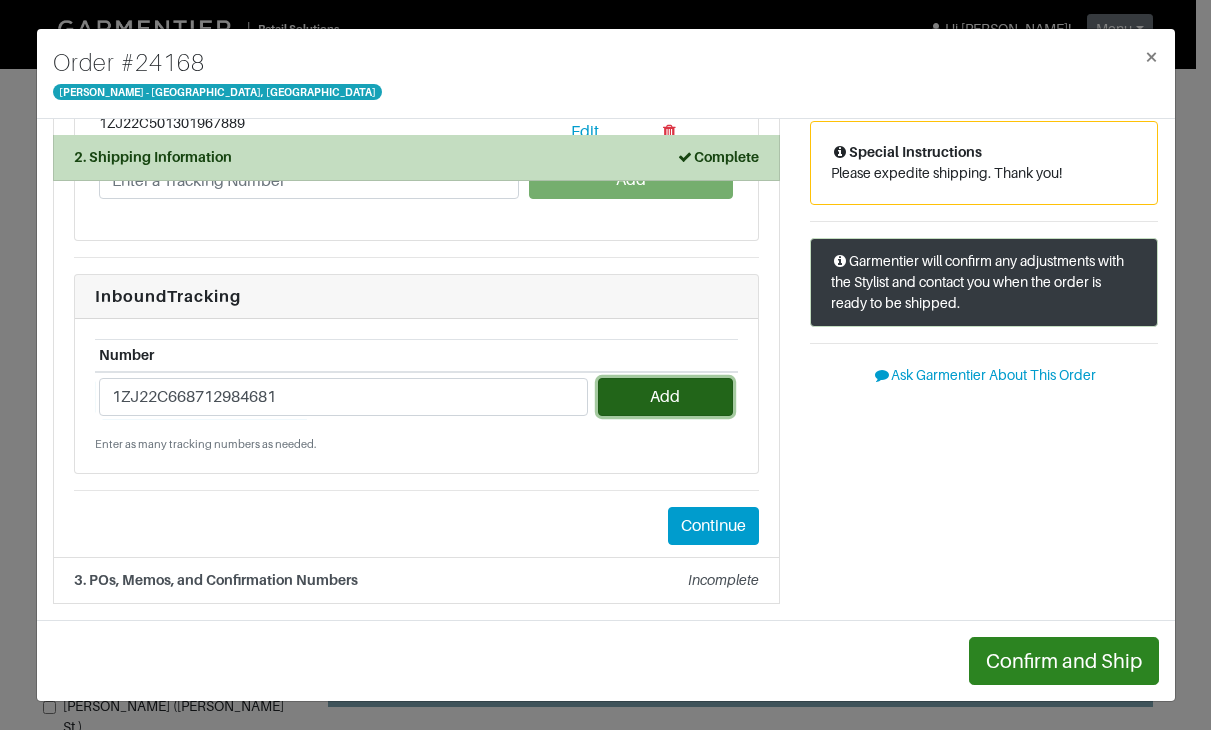click on "Add" at bounding box center (665, 397) 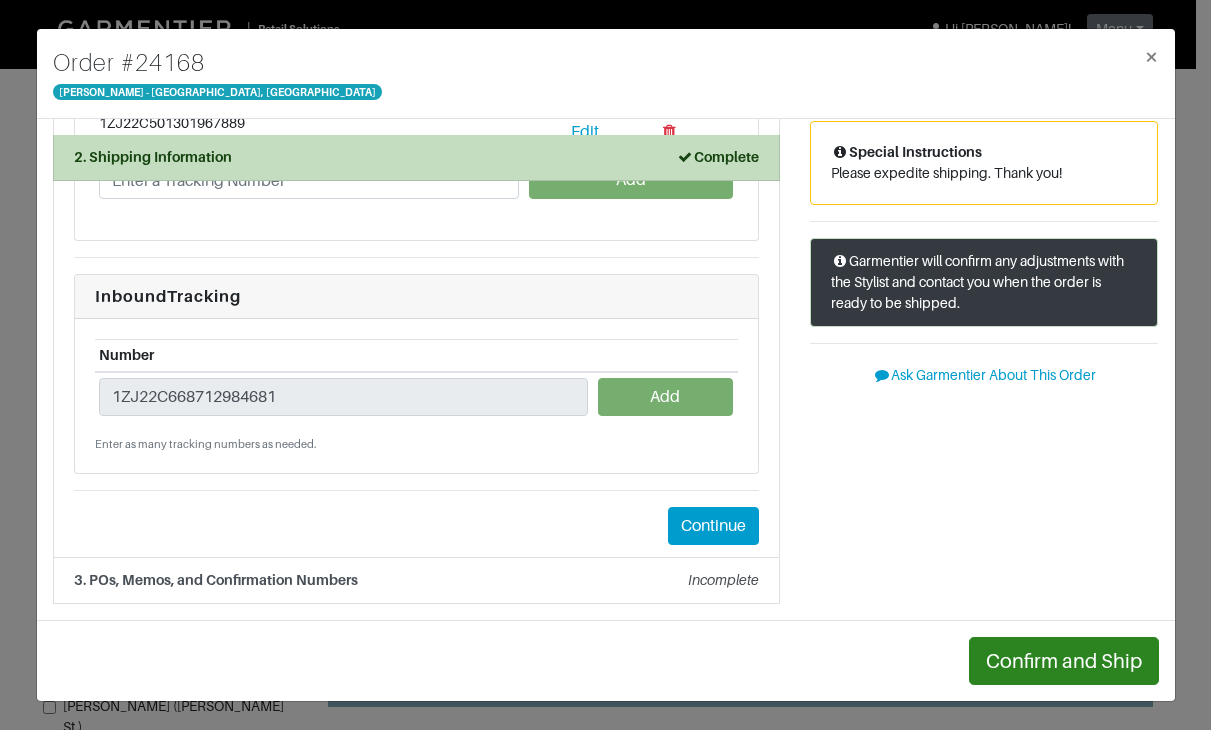 type 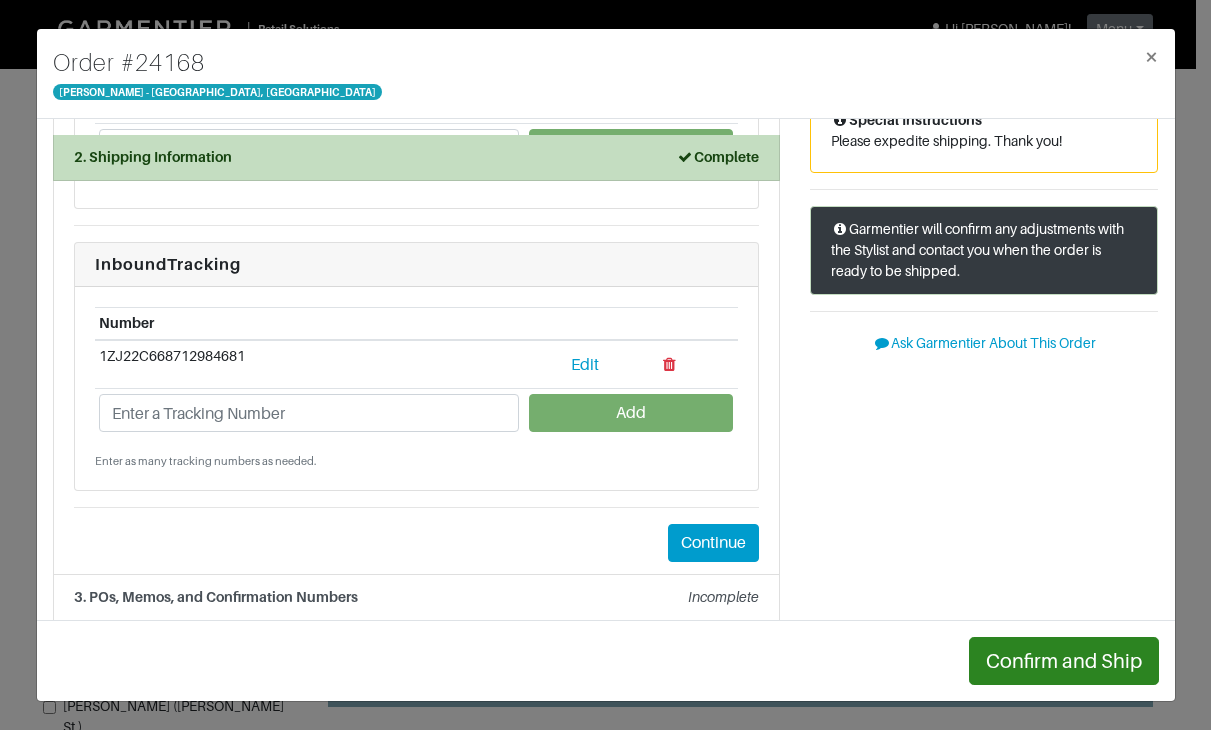 scroll, scrollTop: 280, scrollLeft: 0, axis: vertical 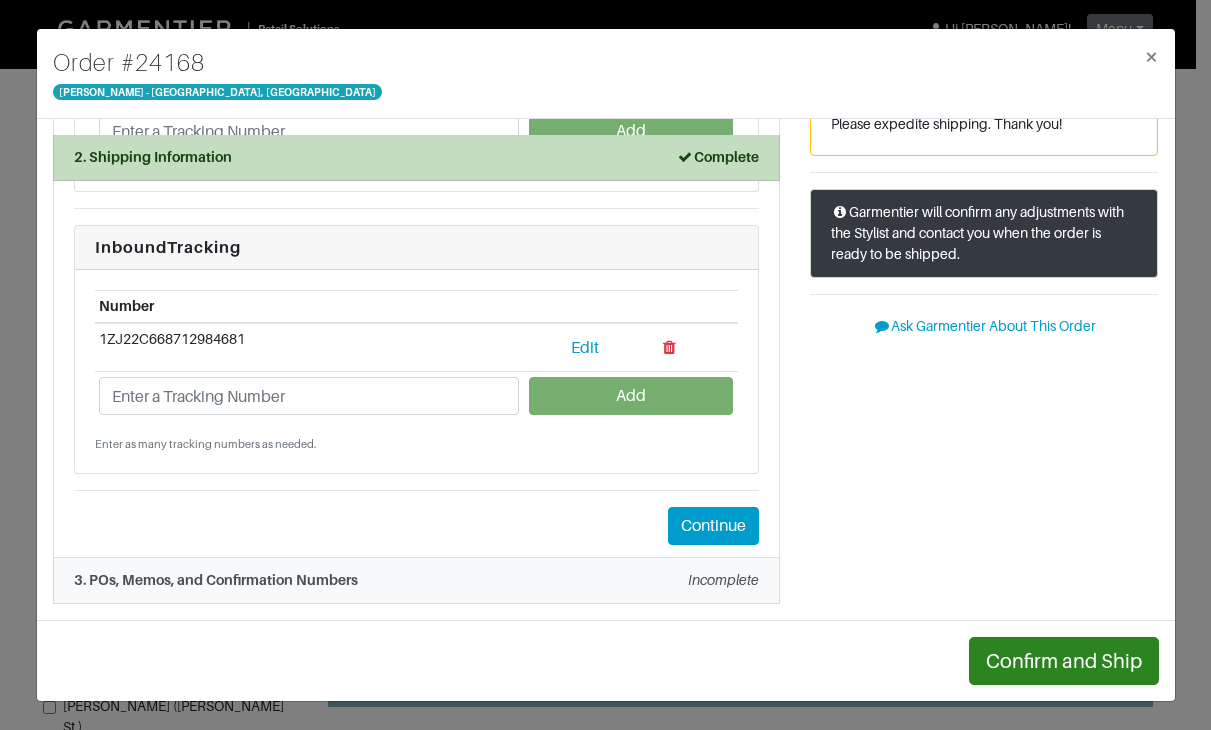 click on "Incomplete" at bounding box center [723, 580] 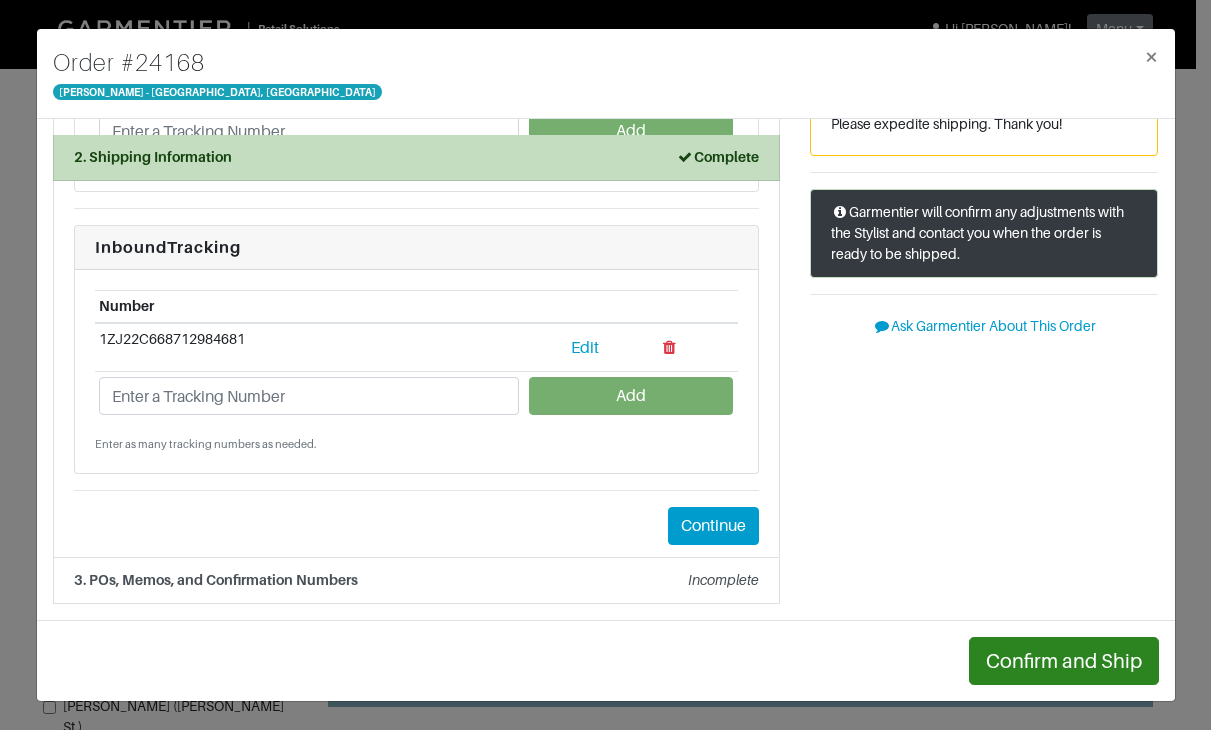 scroll, scrollTop: 34, scrollLeft: 0, axis: vertical 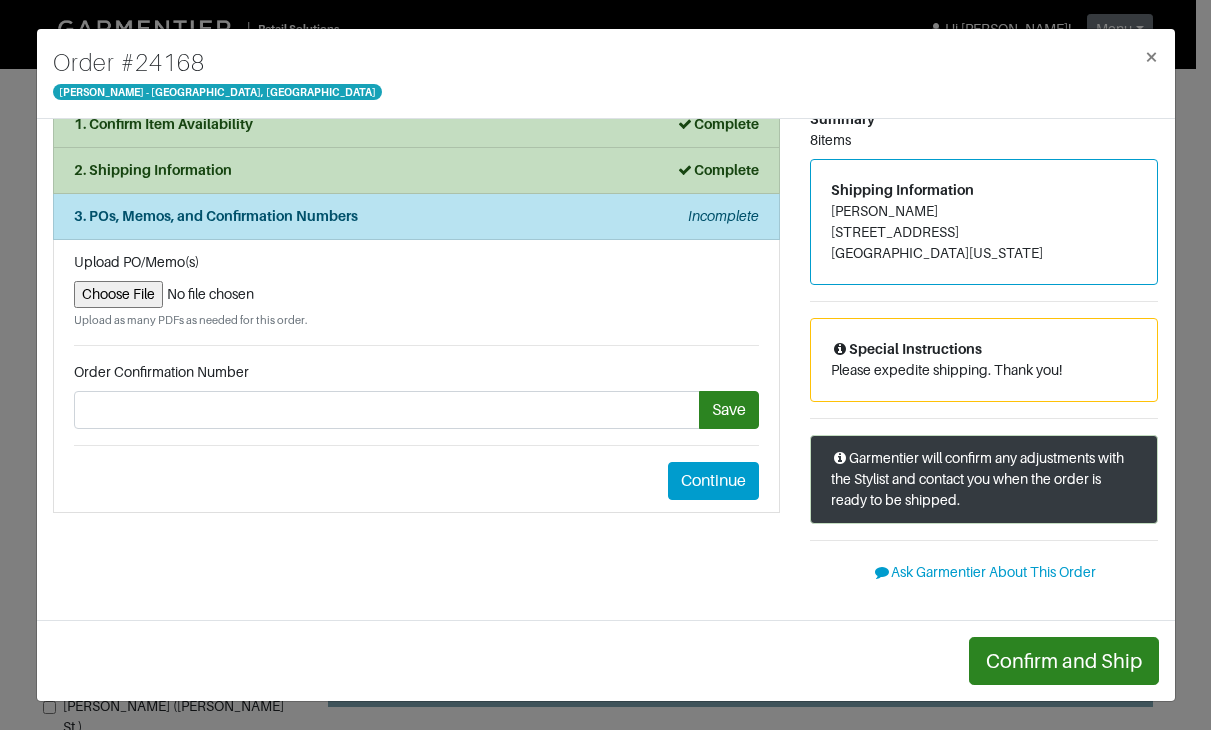 click at bounding box center (416, 294) 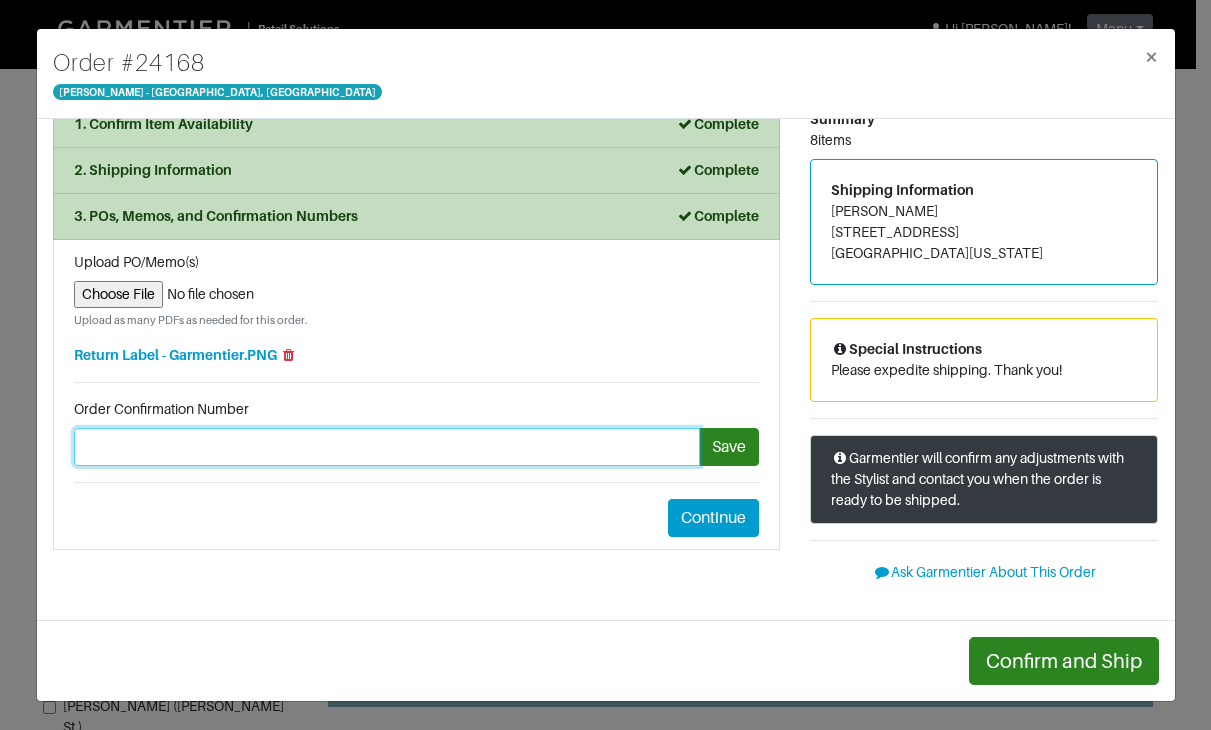 click at bounding box center [387, 447] 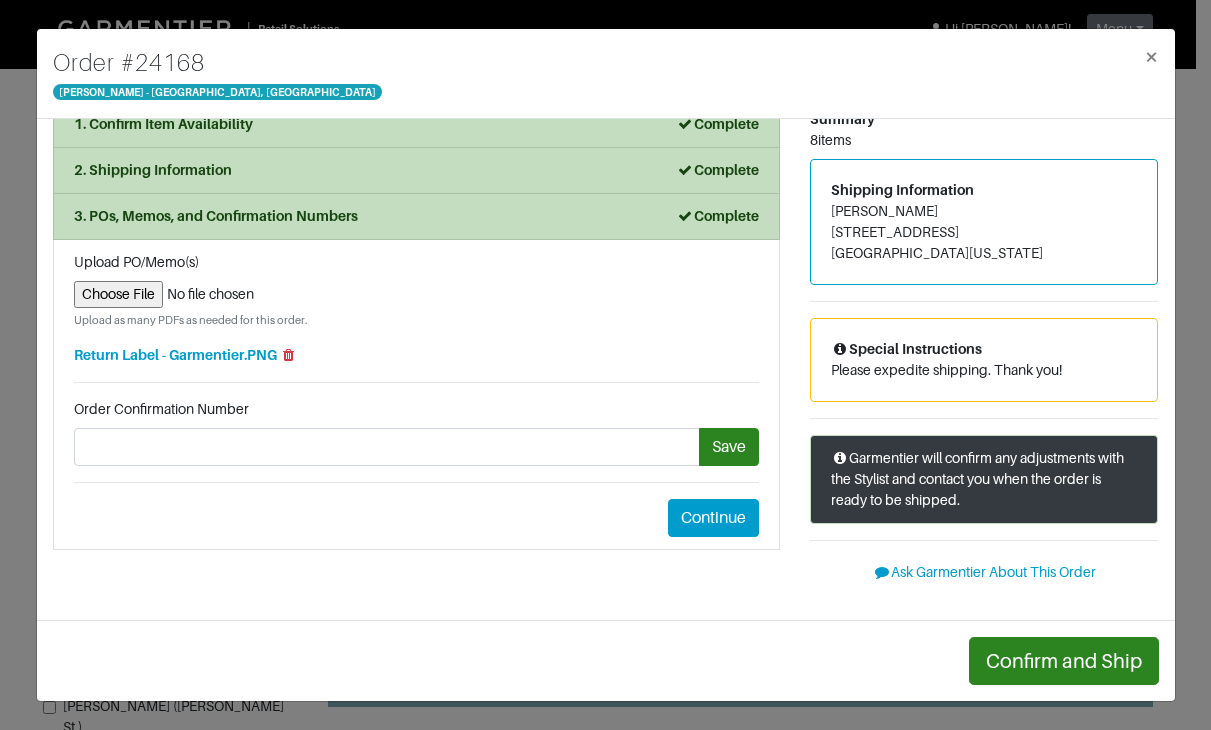 click on "1. Confirm Item Availability  Complete Confirm Item Availability Total:  $0.00 V129179708TERRA     Copy [PERSON_NAME] Lace-Stitch Cotton Cardigan Color Terra Size XS Item Availability   Confirmed   Unavailable Item Cost $ 0.00 Omit this item Special Order this Item Substitute this Item Confirmed V125231047     Copy [PERSON_NAME]-Blend Straight Wrap Skirt Color Brick Rose Size 2 Item Availability   Confirmed   Unavailable Item Cost $ 0.00 Omit this item Special Order this Item Substitute this Item Confirmed V125231047     Copy [PERSON_NAME]-Blend Straight Wrap Skirt Color Brick Rose Size 0 Item Availability   Confirmed   Unavailable Item Cost $ 0.00 Omit this item Special Order this Item Substitute this Item Confirmed 309628     Copy [PERSON_NAME] Short-Sleeve Cropped Shirt Color Brick Rose Size XS Item Availability   Confirmed   Unavailable Item Cost $ 0.00 Omit this item Special Order this Item Substitute this Item Confirmed V125613118COASTALBLUEBLACK     Copy [PERSON_NAME] Contrast-Placket Stretch-Silk Cap-Sleeve Blouse Color" at bounding box center (416, 352) 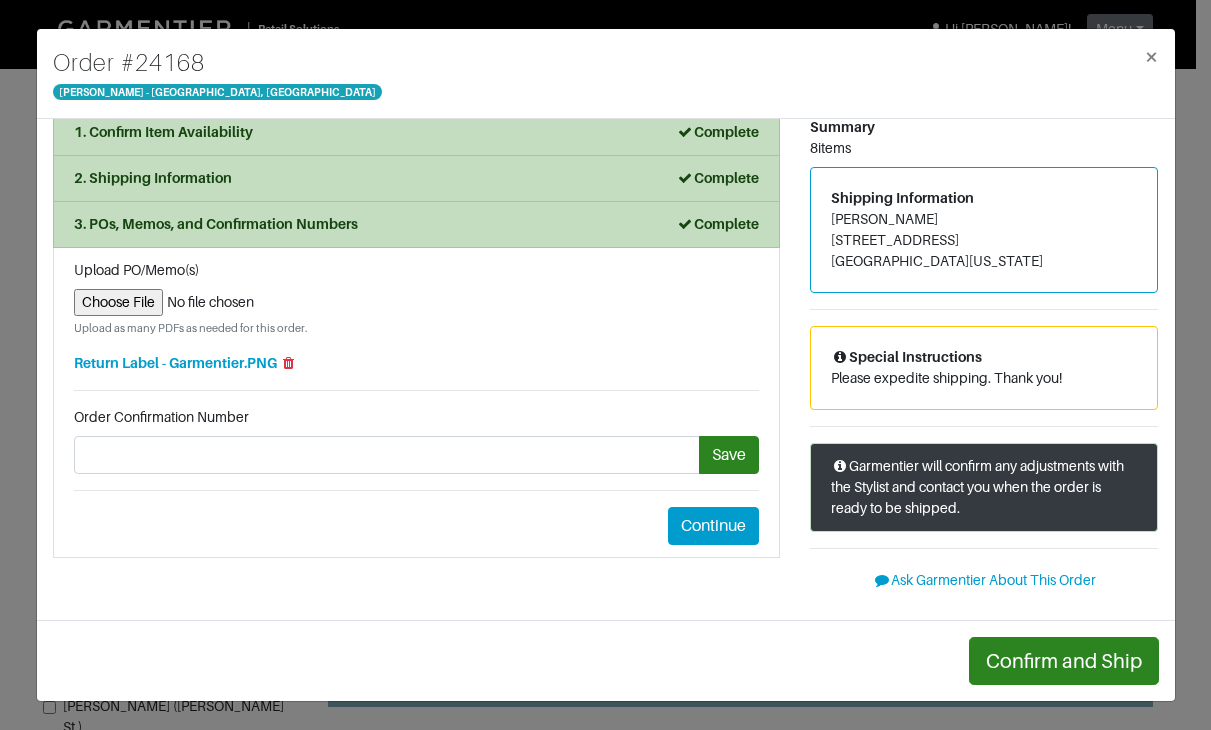 scroll, scrollTop: 34, scrollLeft: 0, axis: vertical 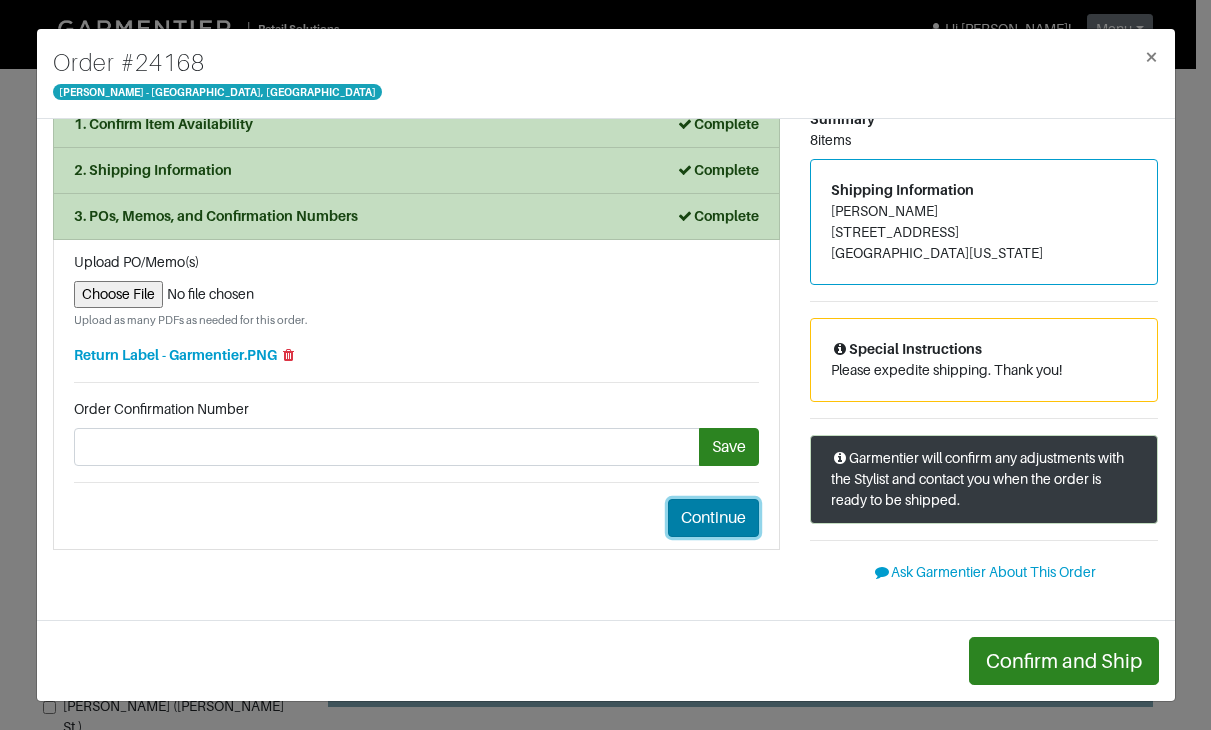 click on "Continue" at bounding box center (713, 518) 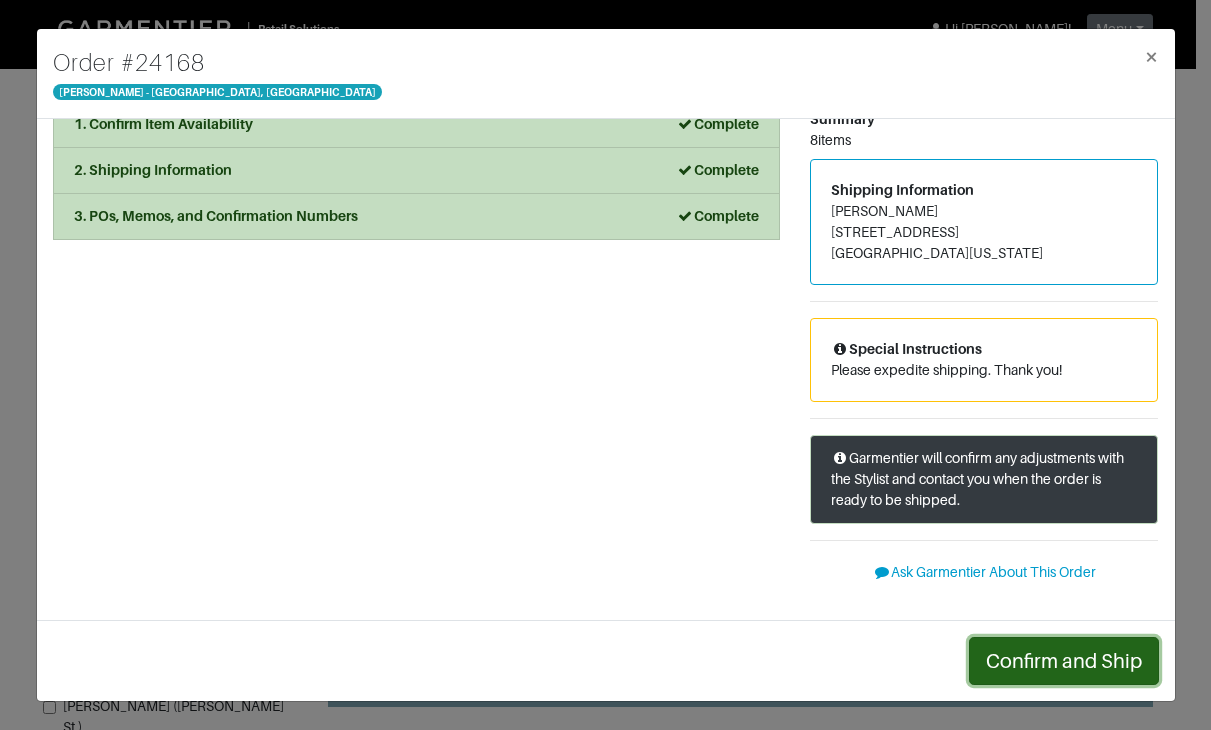 click on "Confirm and Ship" at bounding box center [1064, 661] 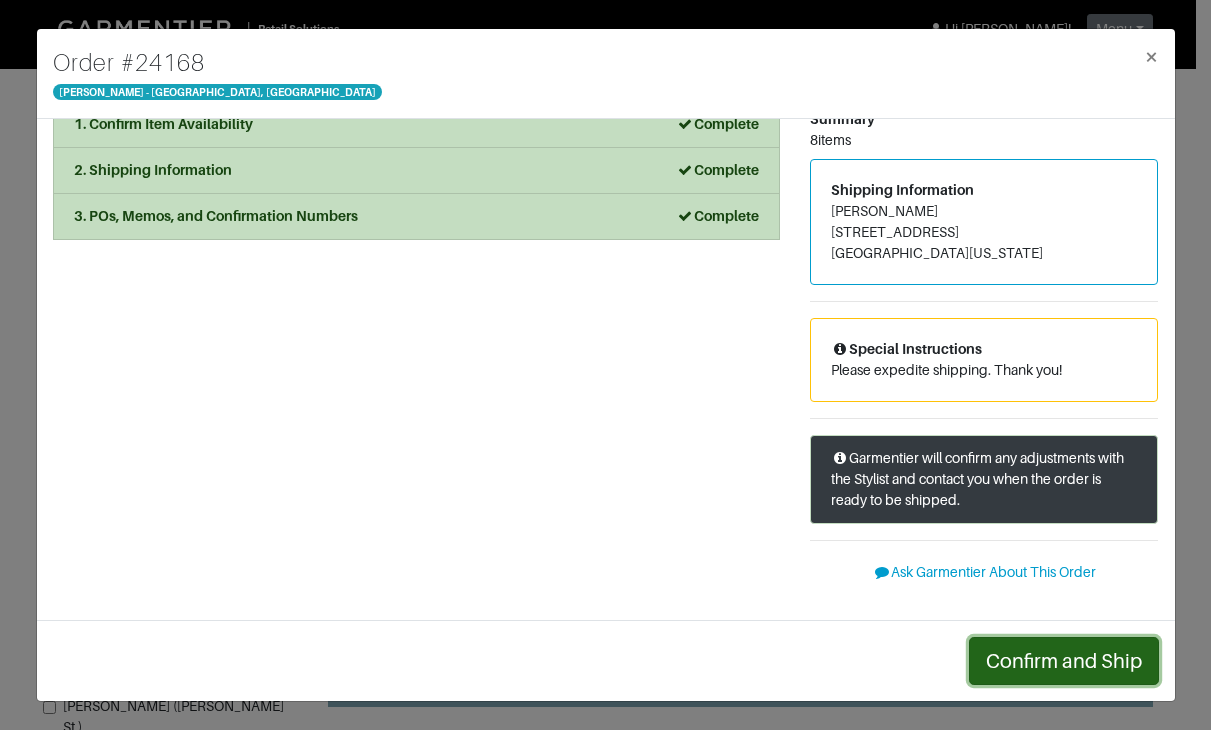 click on "Confirm and Ship" at bounding box center (1064, 661) 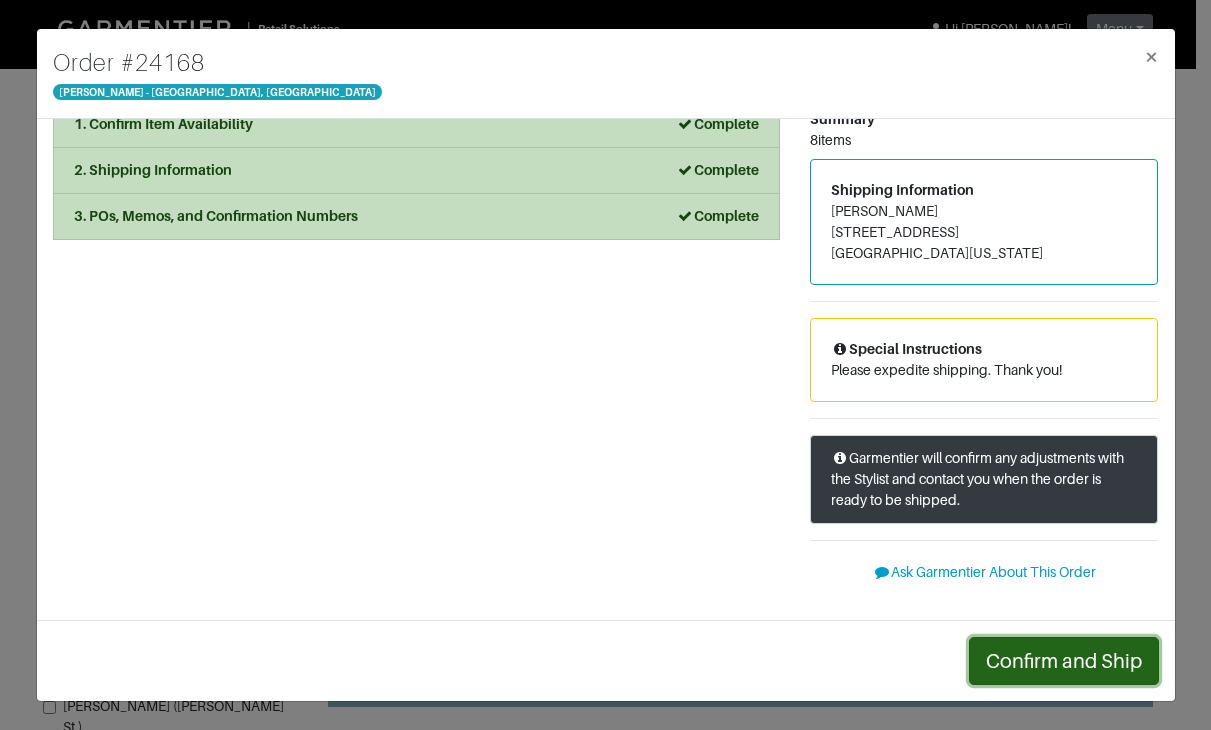 click on "Confirm and Ship" at bounding box center (1064, 661) 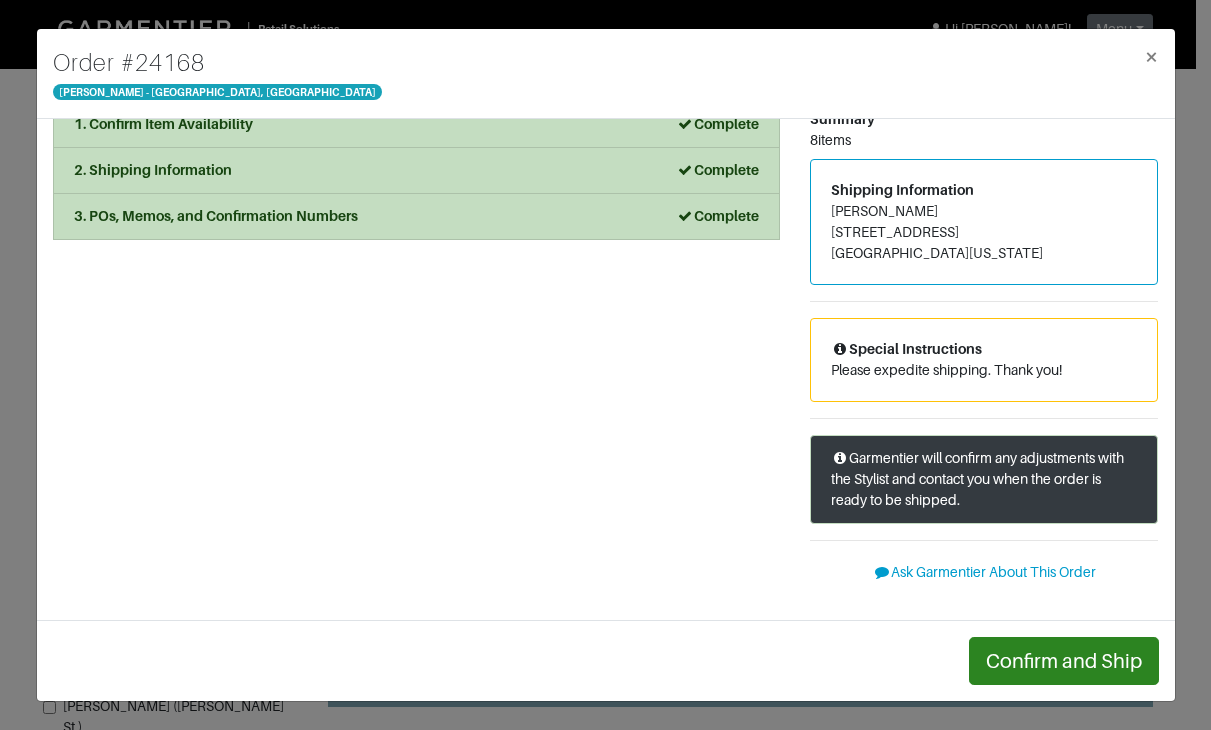 click on "1. Confirm Item Availability  Complete Confirm Item Availability Total:  $0.00 V129179708TERRA     Copy [PERSON_NAME] Lace-Stitch Cotton Cardigan Color Terra Size XS Item Availability   Confirmed   Unavailable Item Cost $ 0.00 Omit this item Special Order this Item Substitute this Item Confirmed V125231047     Copy [PERSON_NAME]-Blend Straight Wrap Skirt Color Brick Rose Size 2 Item Availability   Confirmed   Unavailable Item Cost $ 0.00 Omit this item Special Order this Item Substitute this Item Confirmed V125231047     Copy [PERSON_NAME]-Blend Straight Wrap Skirt Color Brick Rose Size 0 Item Availability   Confirmed   Unavailable Item Cost $ 0.00 Omit this item Special Order this Item Substitute this Item Confirmed 309628     Copy [PERSON_NAME] Short-Sleeve Cropped Shirt Color Brick Rose Size XS Item Availability   Confirmed   Unavailable Item Cost $ 0.00 Omit this item Special Order this Item Substitute this Item Confirmed V125613118COASTALBLUEBLACK     Copy [PERSON_NAME] Contrast-Placket Stretch-Silk Cap-Sleeve Blouse Color" at bounding box center (606, 369) 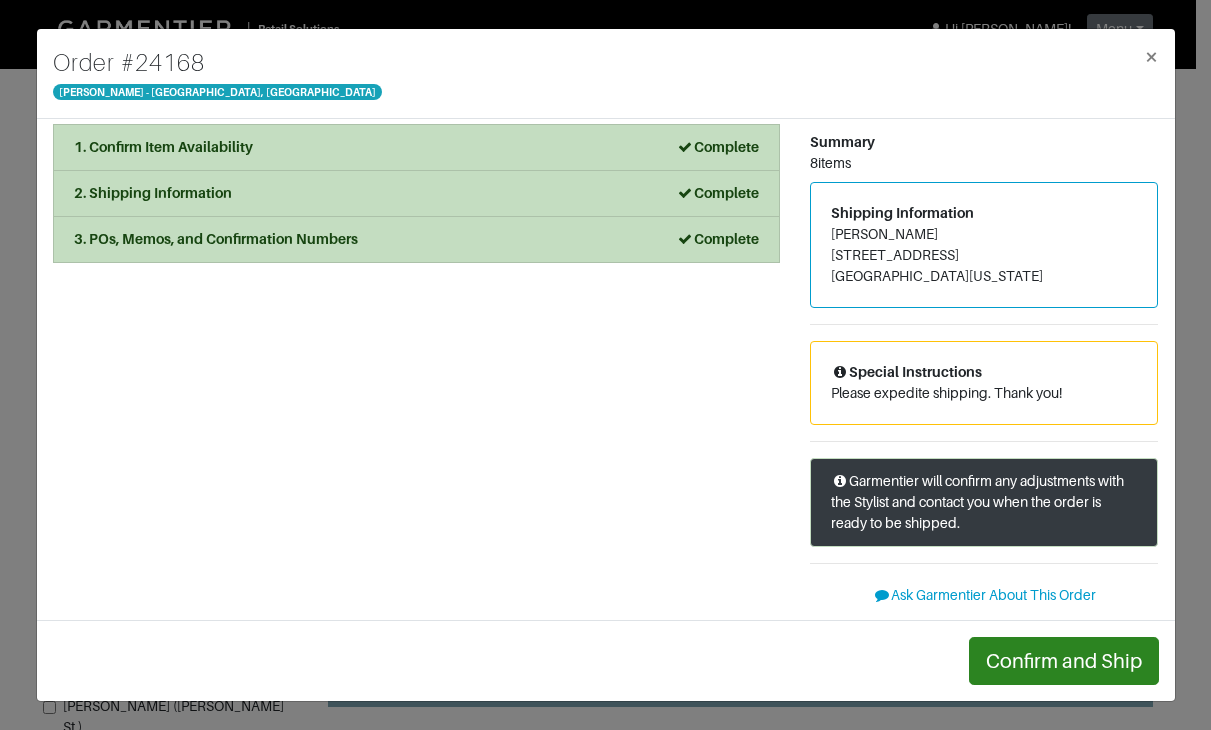 scroll, scrollTop: 0, scrollLeft: 0, axis: both 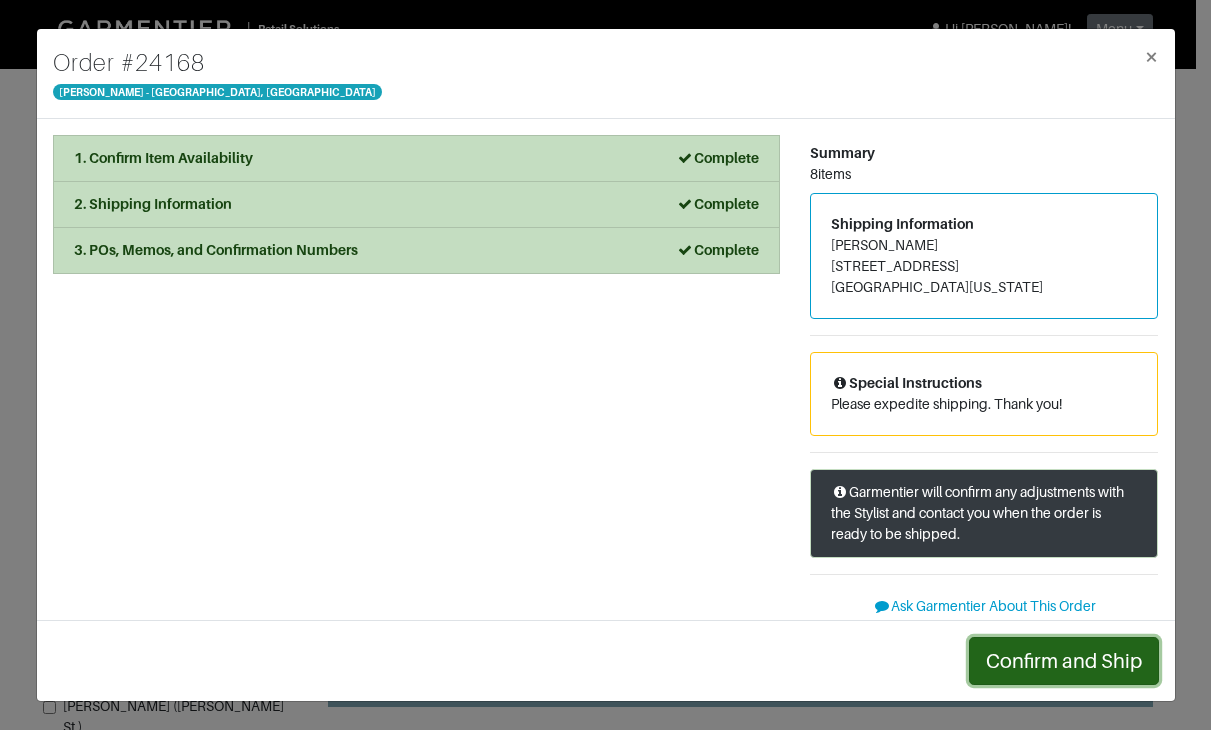 click on "Confirm and Ship" at bounding box center (1064, 661) 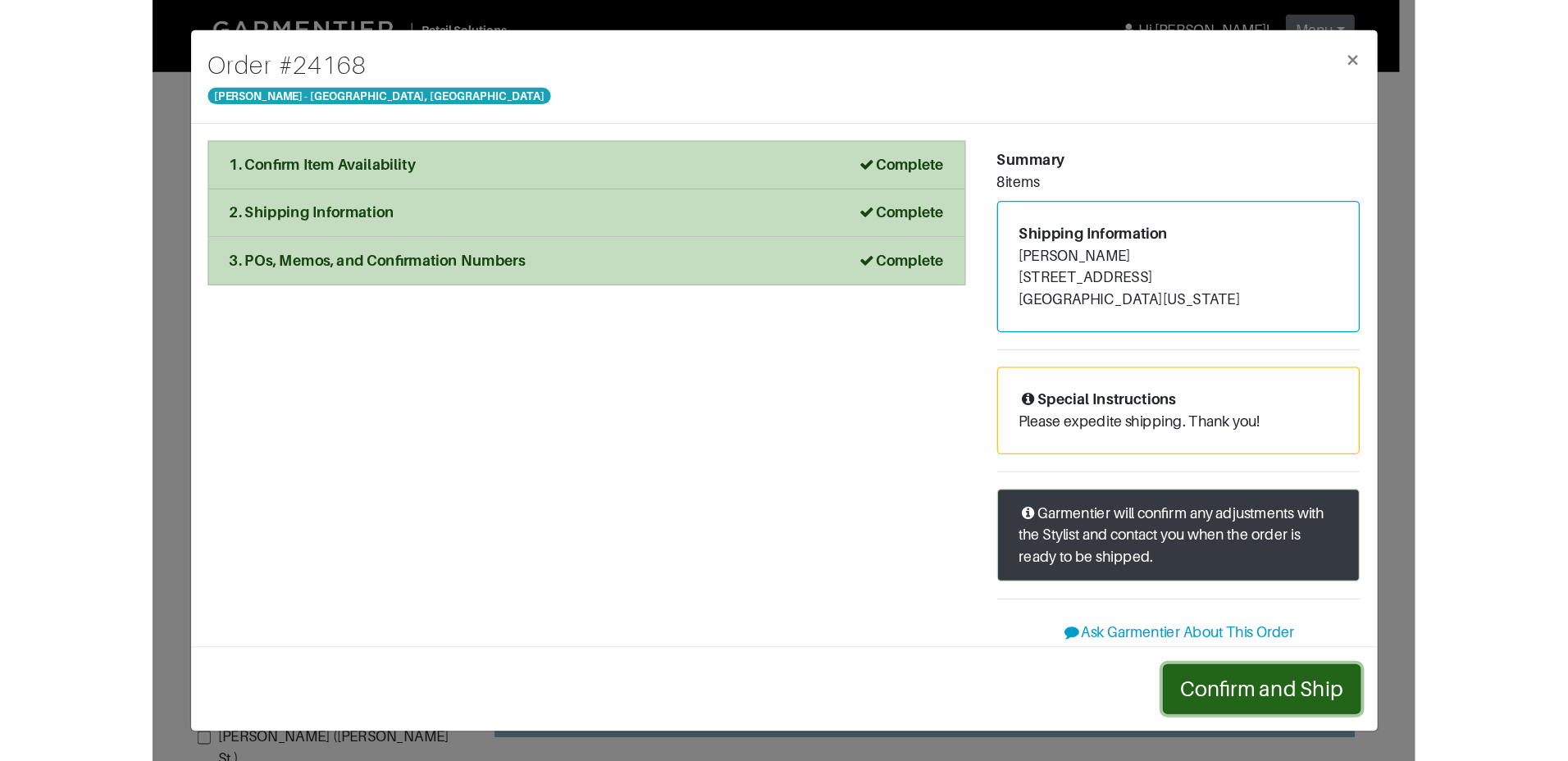 scroll, scrollTop: 28, scrollLeft: 0, axis: vertical 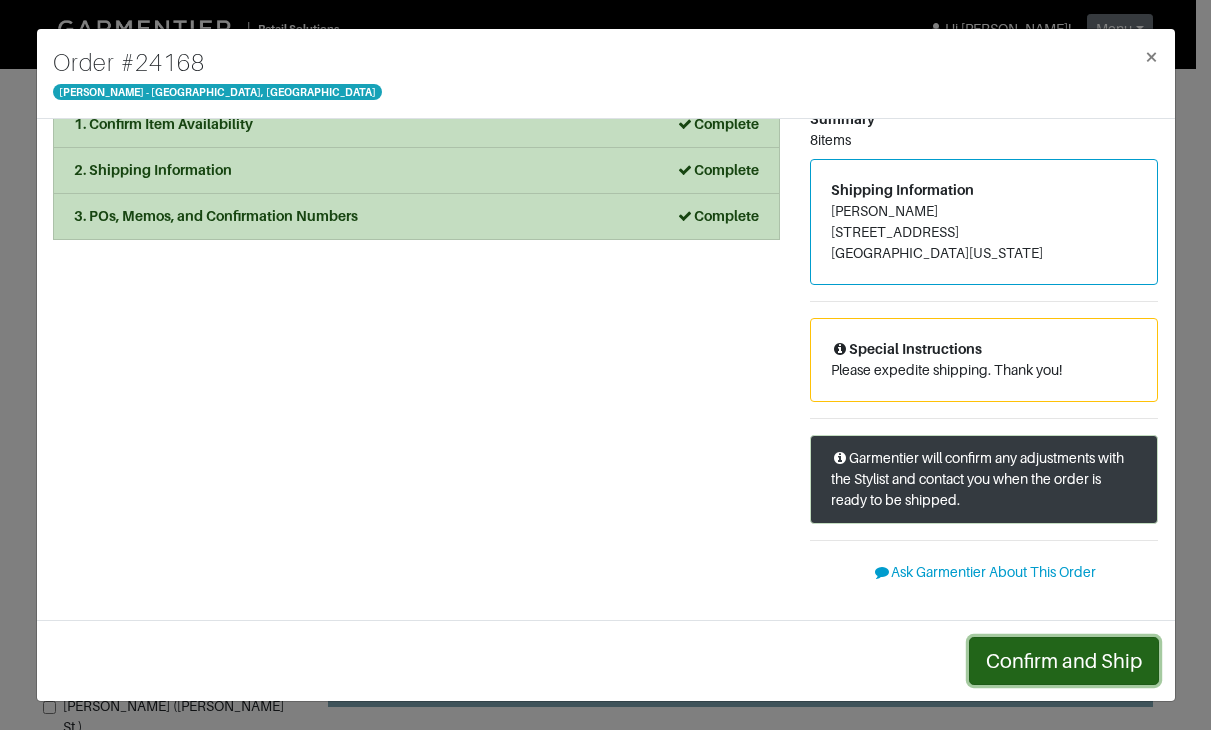 click on "Confirm and Ship" at bounding box center (1064, 661) 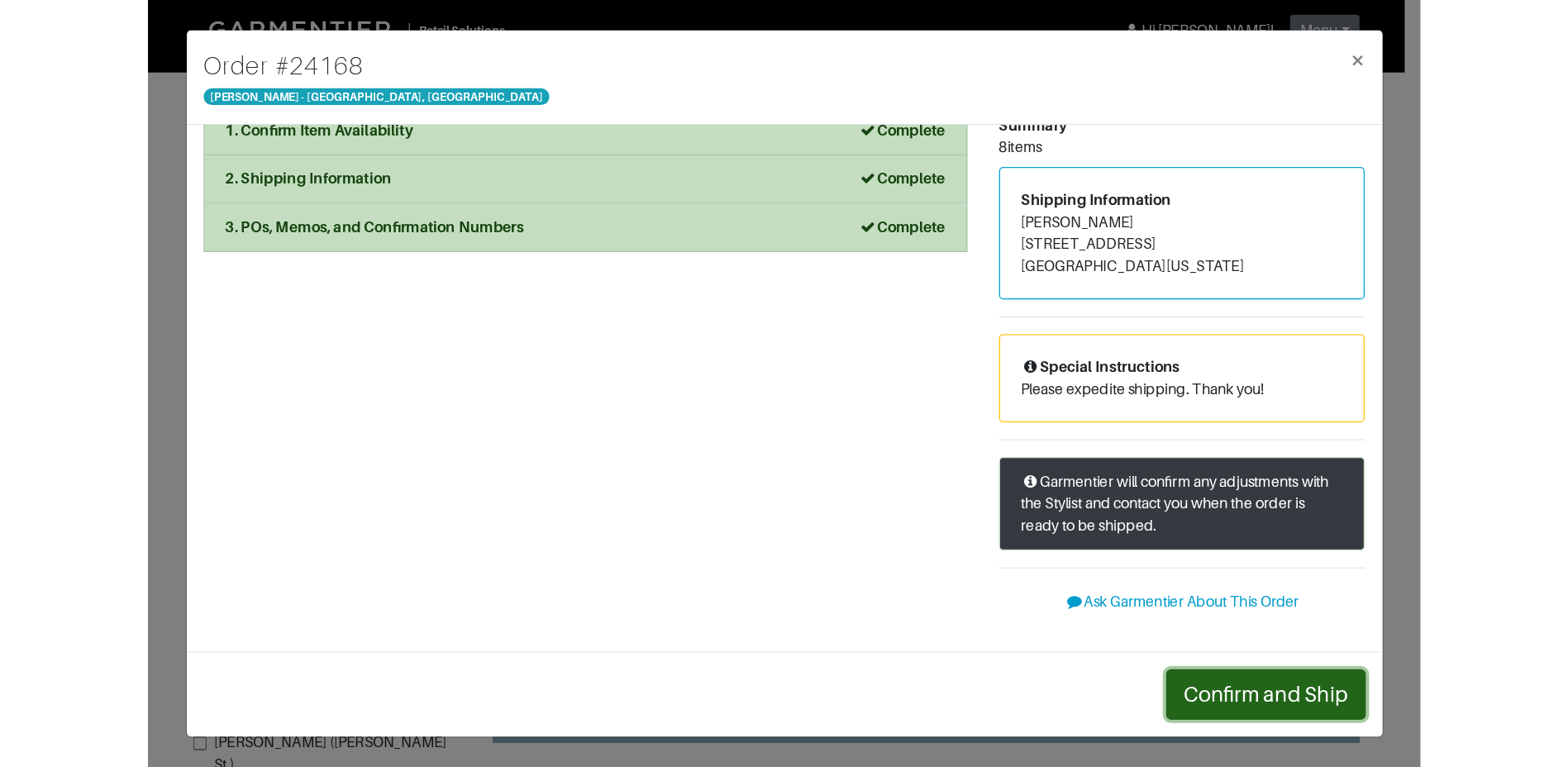 scroll, scrollTop: 0, scrollLeft: 0, axis: both 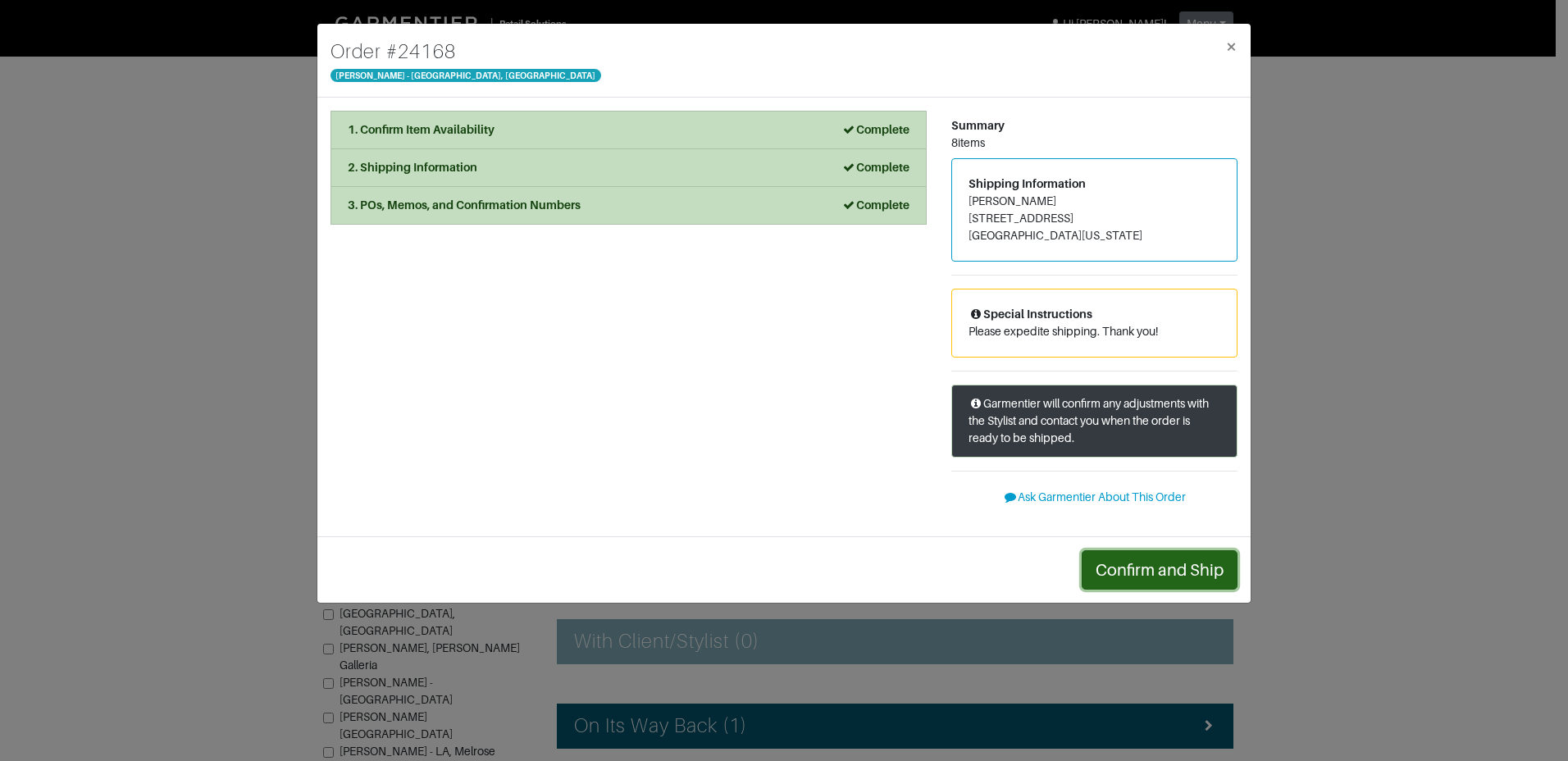 click on "Confirm and Ship" at bounding box center (1160, 570) 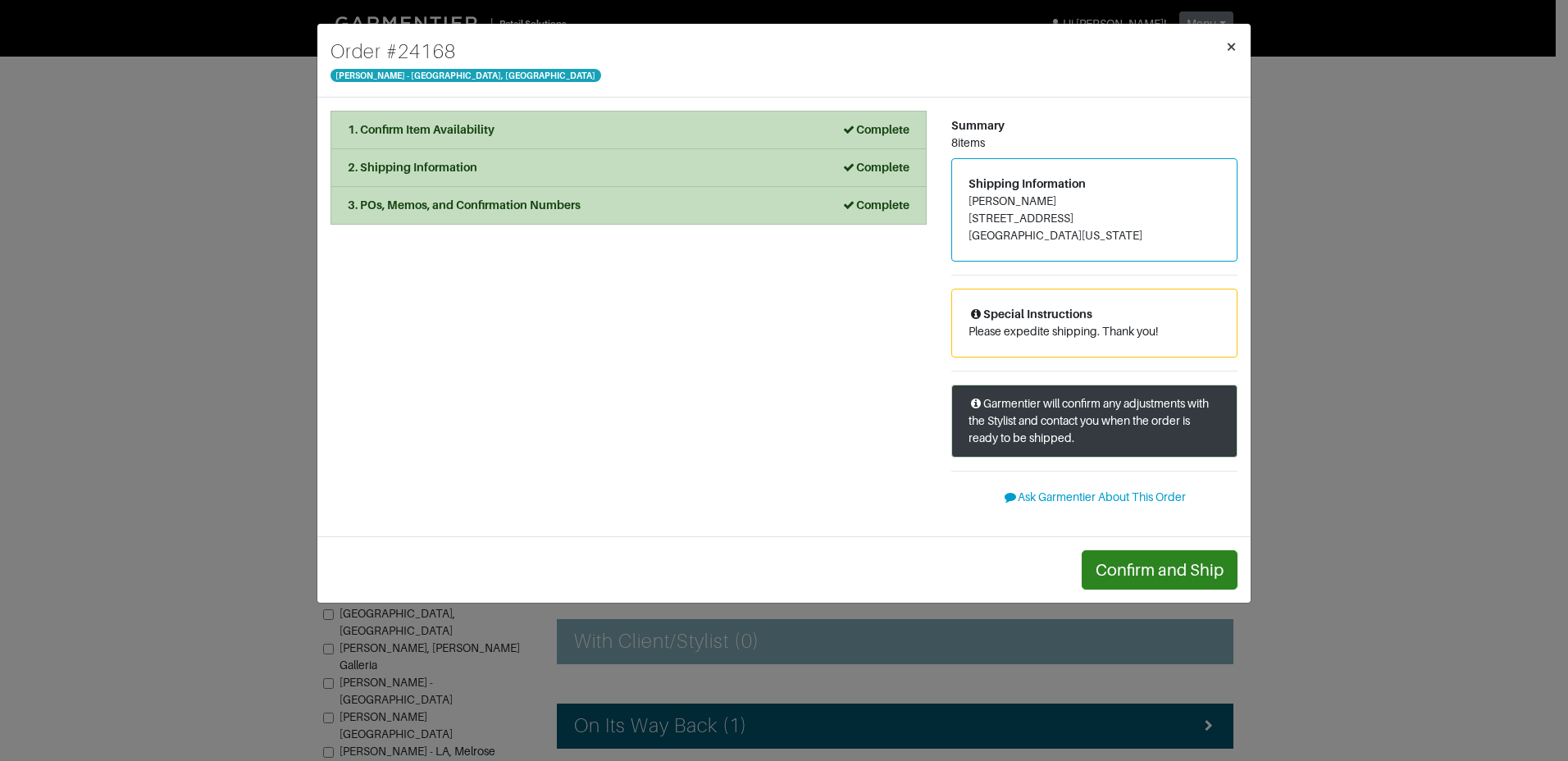 click on "×" at bounding box center [1231, 46] 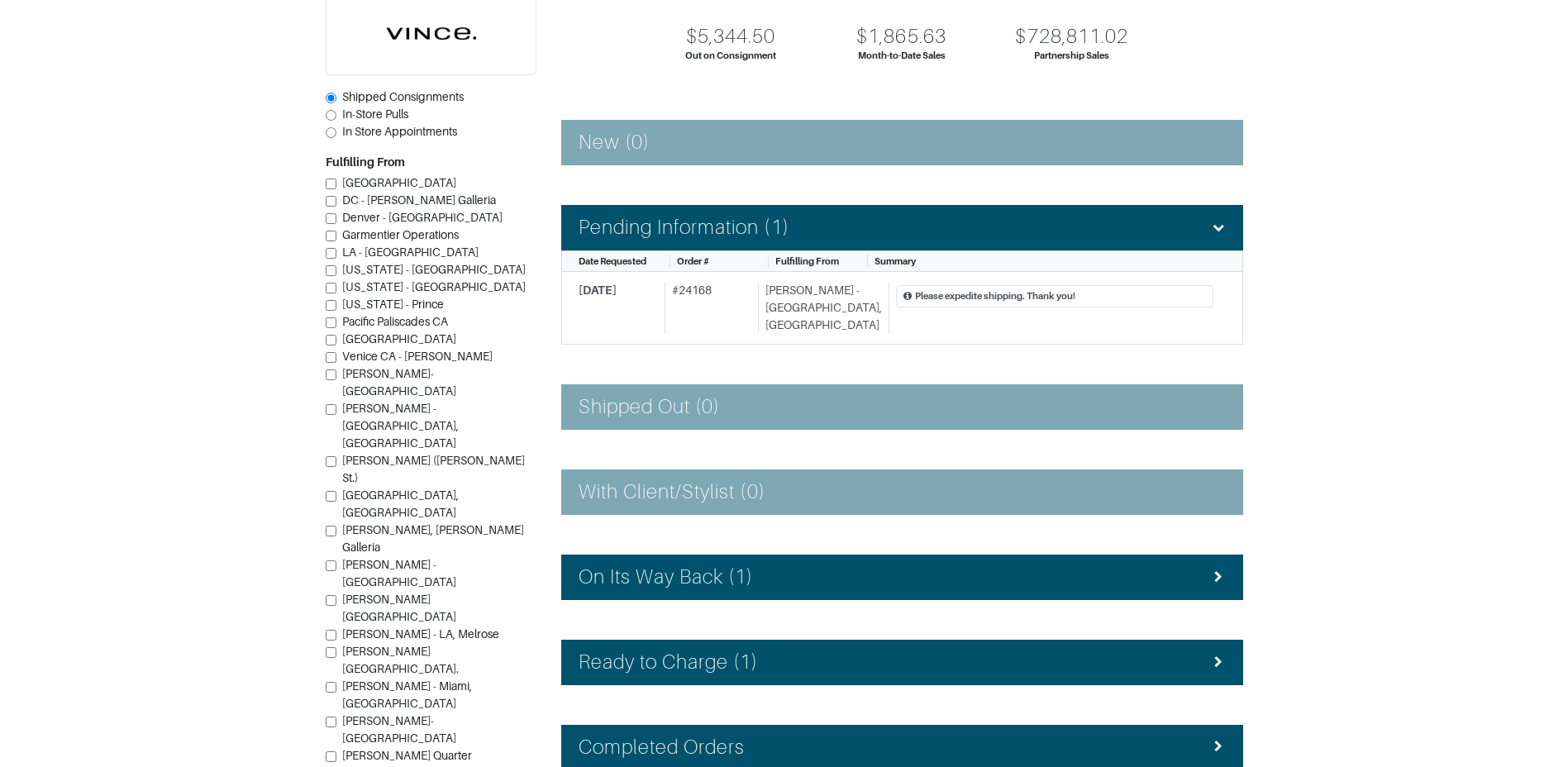 scroll, scrollTop: 174, scrollLeft: 0, axis: vertical 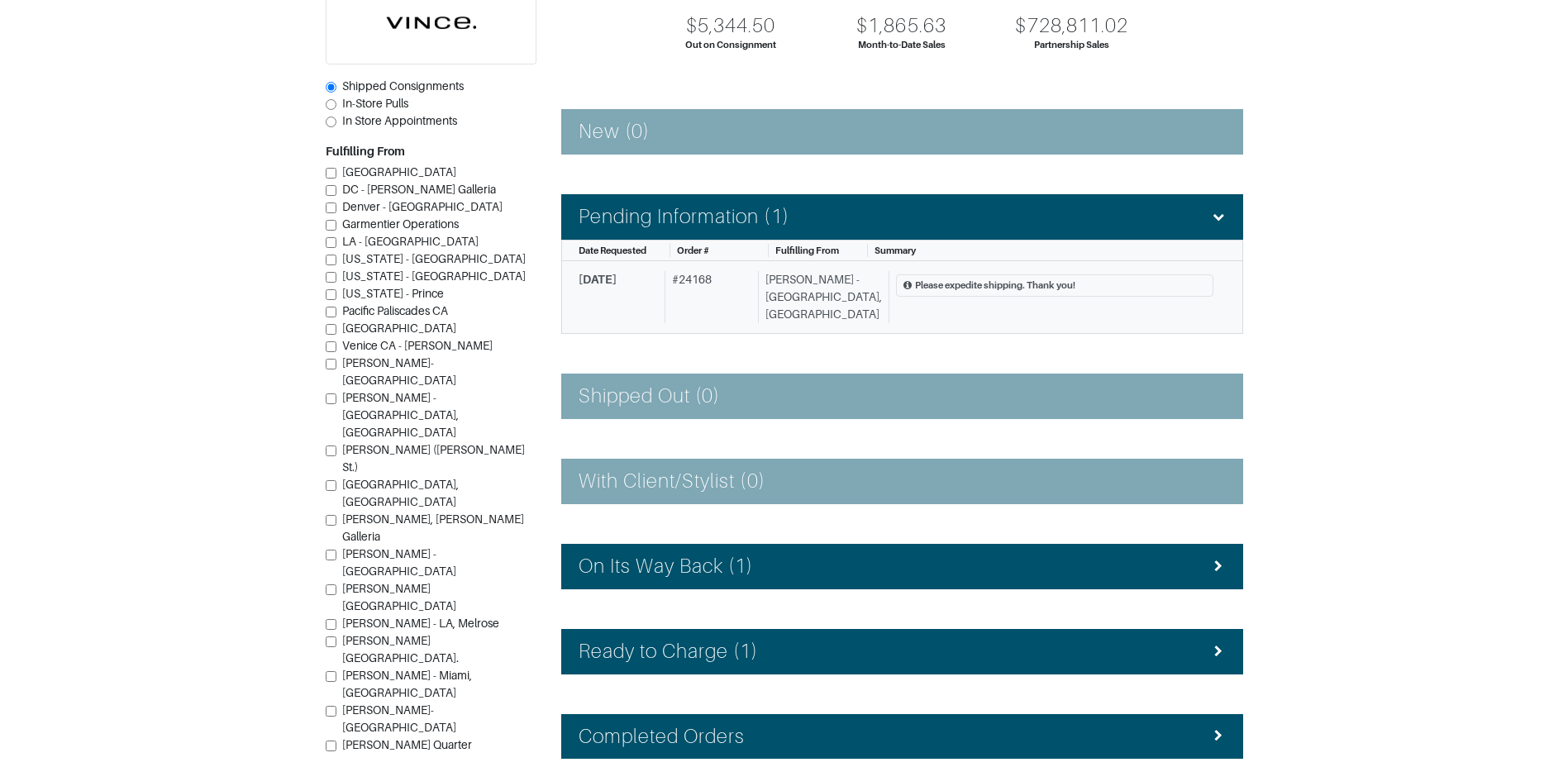 click on "[DATE]" at bounding box center [598, 279] 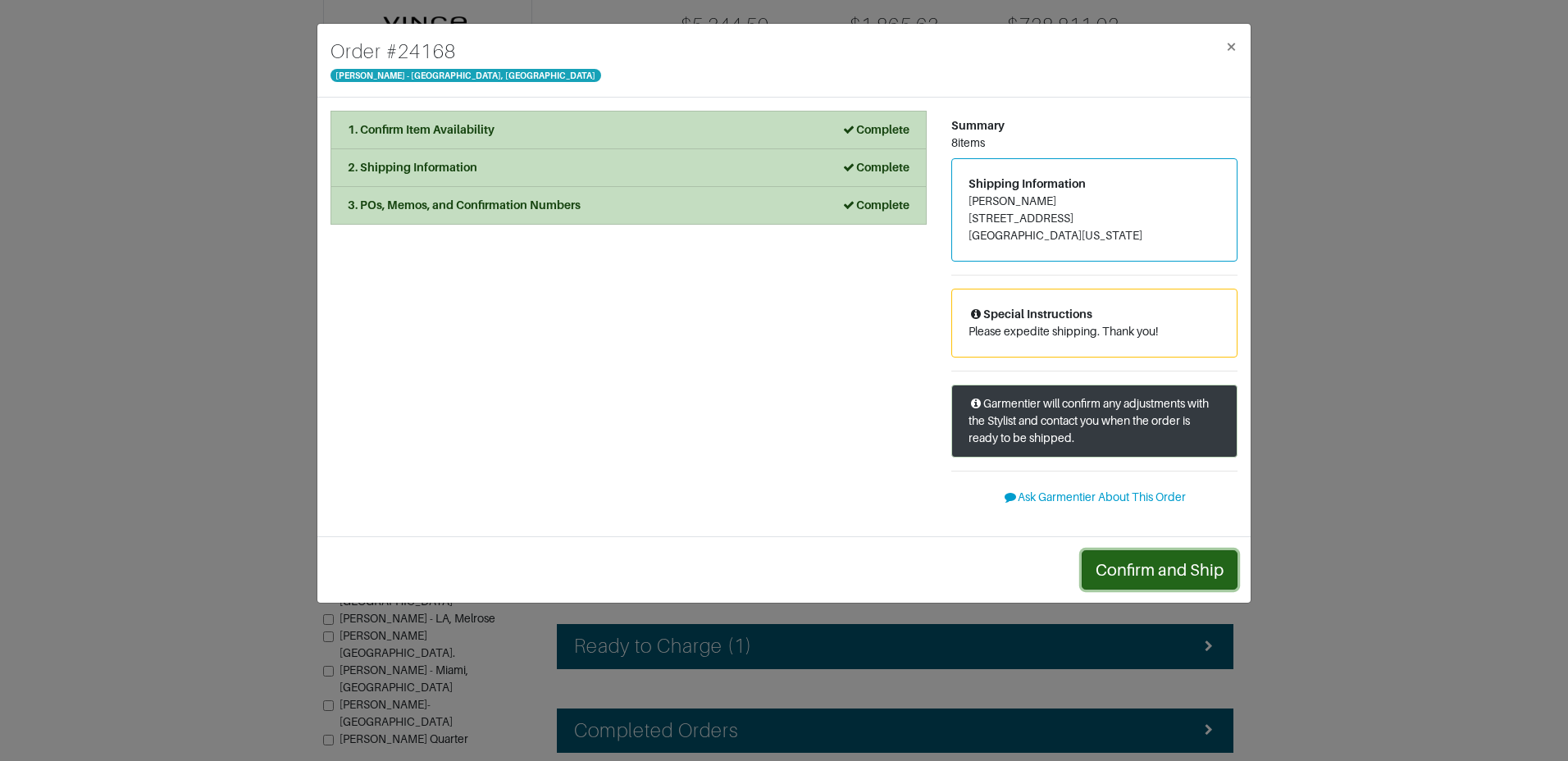 click on "Confirm and Ship" at bounding box center (1160, 570) 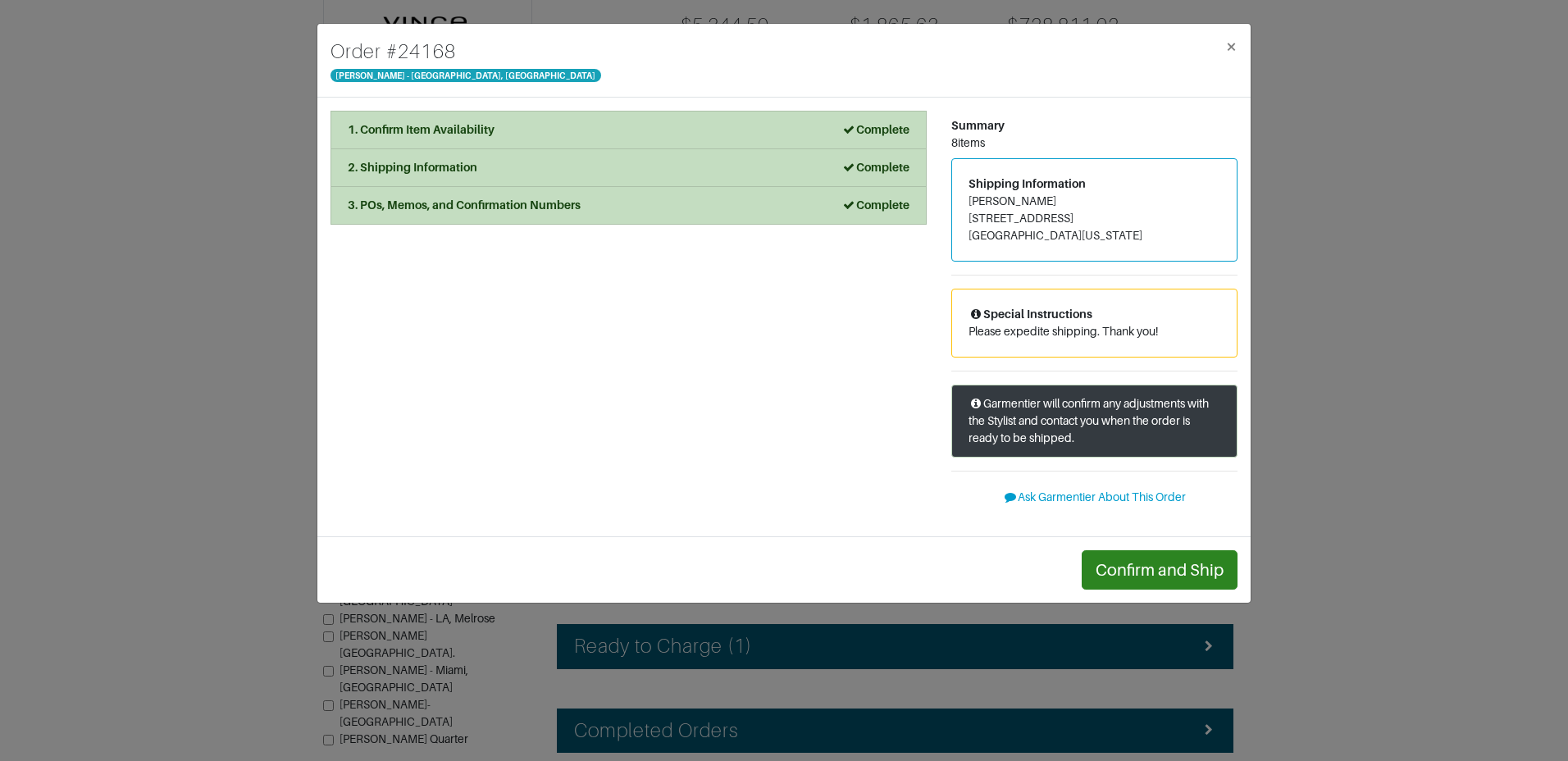 click on "1. Confirm Item Availability  Complete Confirm Item Availability Total:  $0.00 V129179708TERRA     Copy [PERSON_NAME] Lace-Stitch Cotton Cardigan Color Terra Size XS Item Availability   Confirmed   Unavailable Item Cost $ 0.00 Omit this item Special Order this Item Substitute this Item Confirmed V125231047     Copy [PERSON_NAME]-Blend Straight Wrap Skirt Color Brick Rose Size 2 Item Availability   Confirmed   Unavailable Item Cost $ 0.00 Omit this item Special Order this Item Substitute this Item Confirmed V125231047     Copy [PERSON_NAME]-Blend Straight Wrap Skirt Color Brick Rose Size 0 Item Availability   Confirmed   Unavailable Item Cost $ 0.00 Omit this item Special Order this Item Substitute this Item Confirmed 309628     Copy [PERSON_NAME] Short-Sleeve Cropped Shirt Color Brick Rose Size XS Item Availability   Confirmed   Unavailable Item Cost $ 0.00 Omit this item Special Order this Item Substitute this Item Confirmed V125613118COASTALBLUEBLACK     Copy [PERSON_NAME] Contrast-Placket Stretch-Silk Cap-Sleeve Blouse Color" at bounding box center (628, 317) 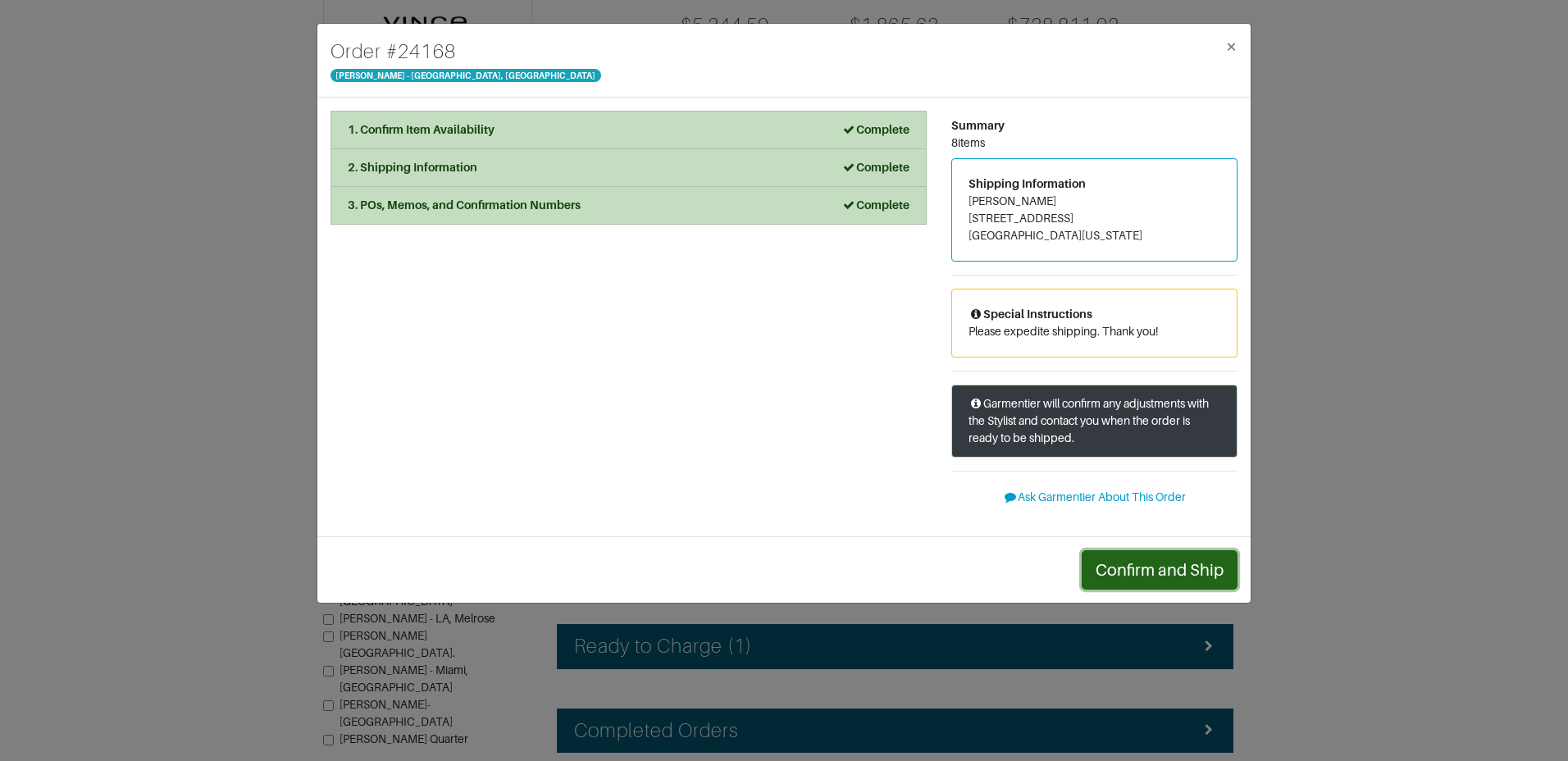 click on "Confirm and Ship" at bounding box center (1160, 570) 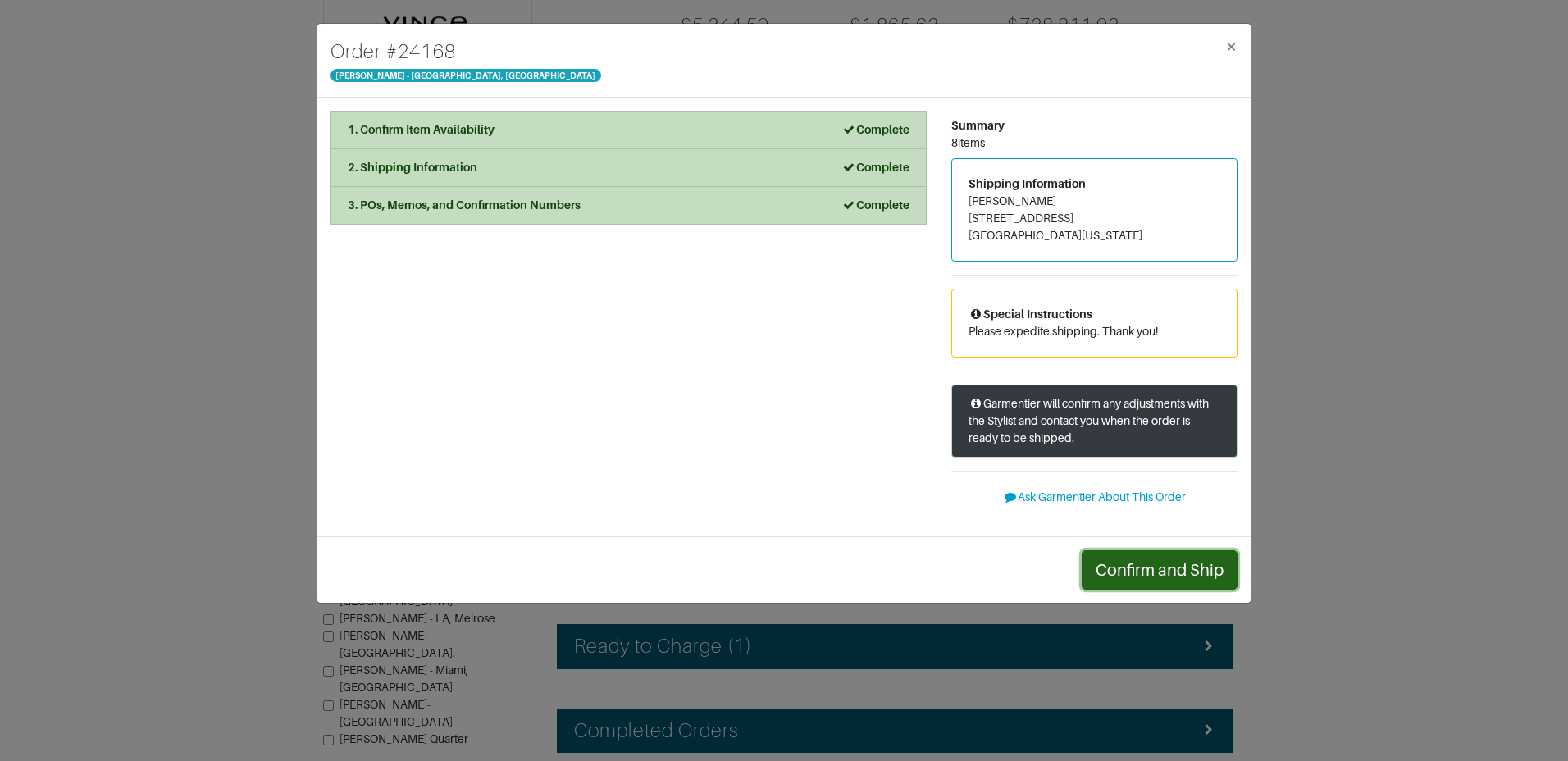 click on "Confirm and Ship" at bounding box center (1160, 570) 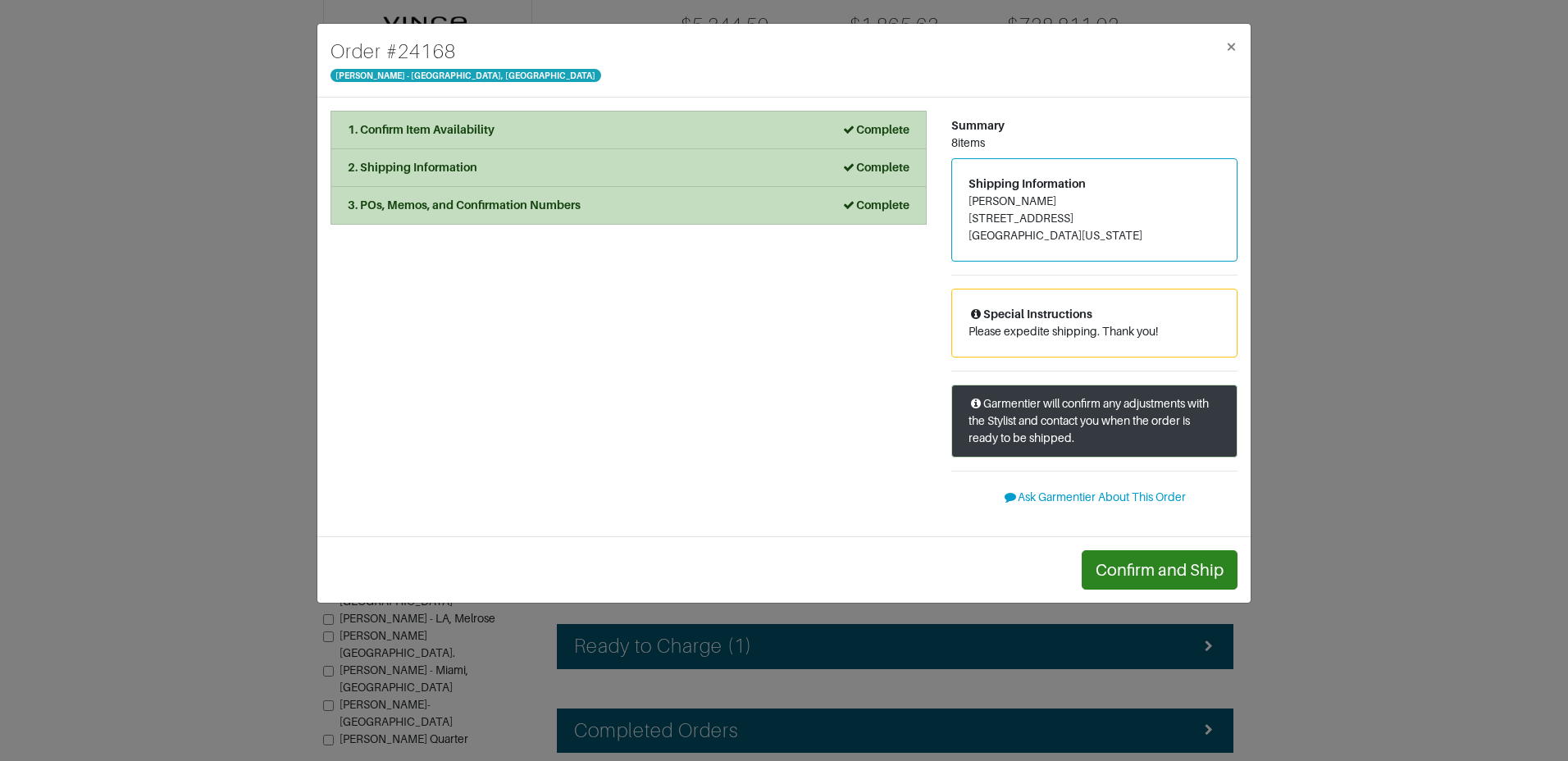 click on "1. Confirm Item Availability  Complete Confirm Item Availability Total:  $0.00 V129179708TERRA     Copy [PERSON_NAME] Lace-Stitch Cotton Cardigan Color Terra Size XS Item Availability   Confirmed   Unavailable Item Cost $ 0.00 Omit this item Special Order this Item Substitute this Item Confirmed V125231047     Copy [PERSON_NAME]-Blend Straight Wrap Skirt Color Brick Rose Size 2 Item Availability   Confirmed   Unavailable Item Cost $ 0.00 Omit this item Special Order this Item Substitute this Item Confirmed V125231047     Copy [PERSON_NAME]-Blend Straight Wrap Skirt Color Brick Rose Size 0 Item Availability   Confirmed   Unavailable Item Cost $ 0.00 Omit this item Special Order this Item Substitute this Item Confirmed 309628     Copy [PERSON_NAME] Short-Sleeve Cropped Shirt Color Brick Rose Size XS Item Availability   Confirmed   Unavailable Item Cost $ 0.00 Omit this item Special Order this Item Substitute this Item Confirmed V125613118COASTALBLUEBLACK     Copy [PERSON_NAME] Contrast-Placket Stretch-Silk Cap-Sleeve Blouse Color" at bounding box center [628, 317] 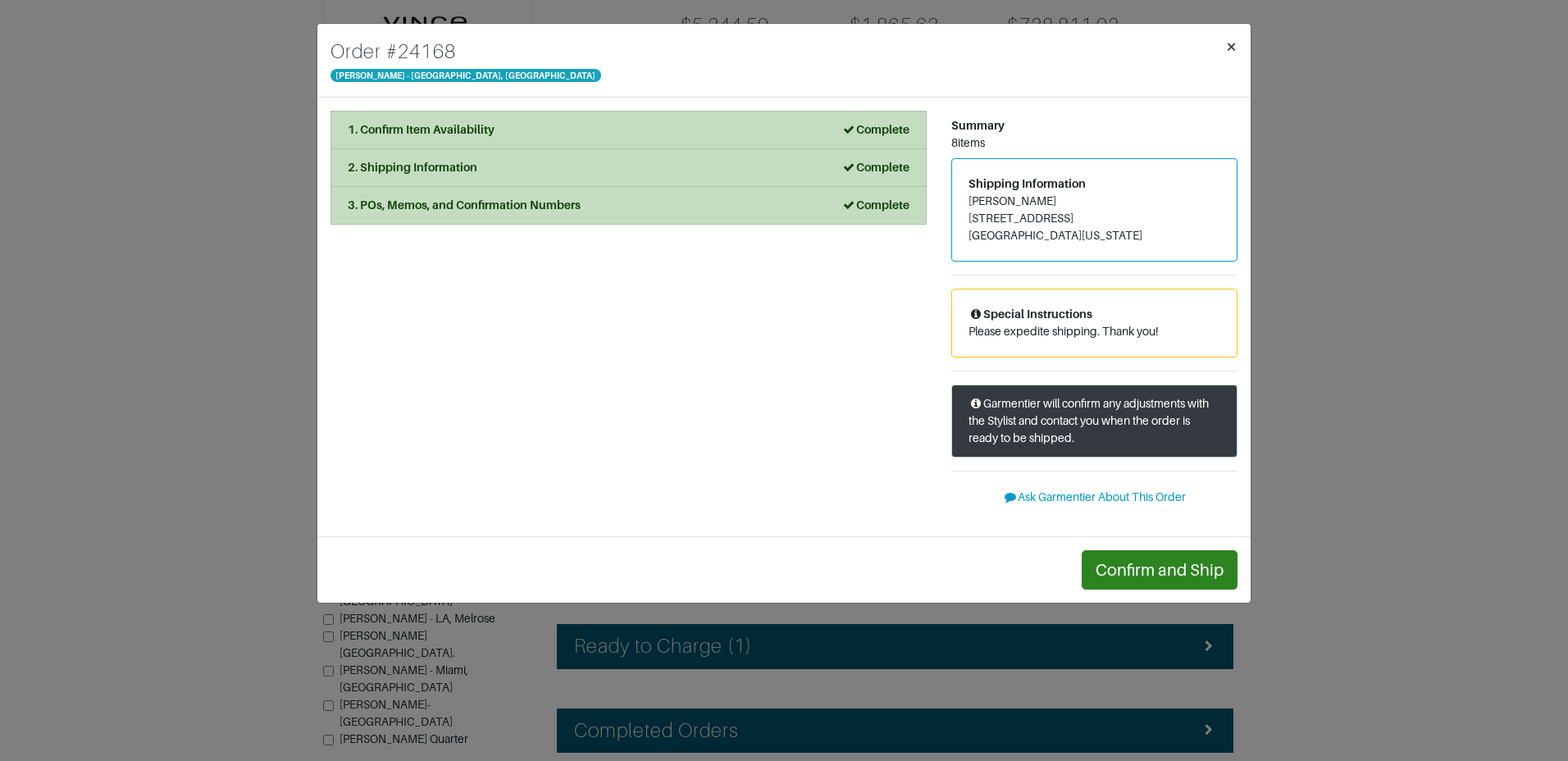 click on "×" at bounding box center (1231, 46) 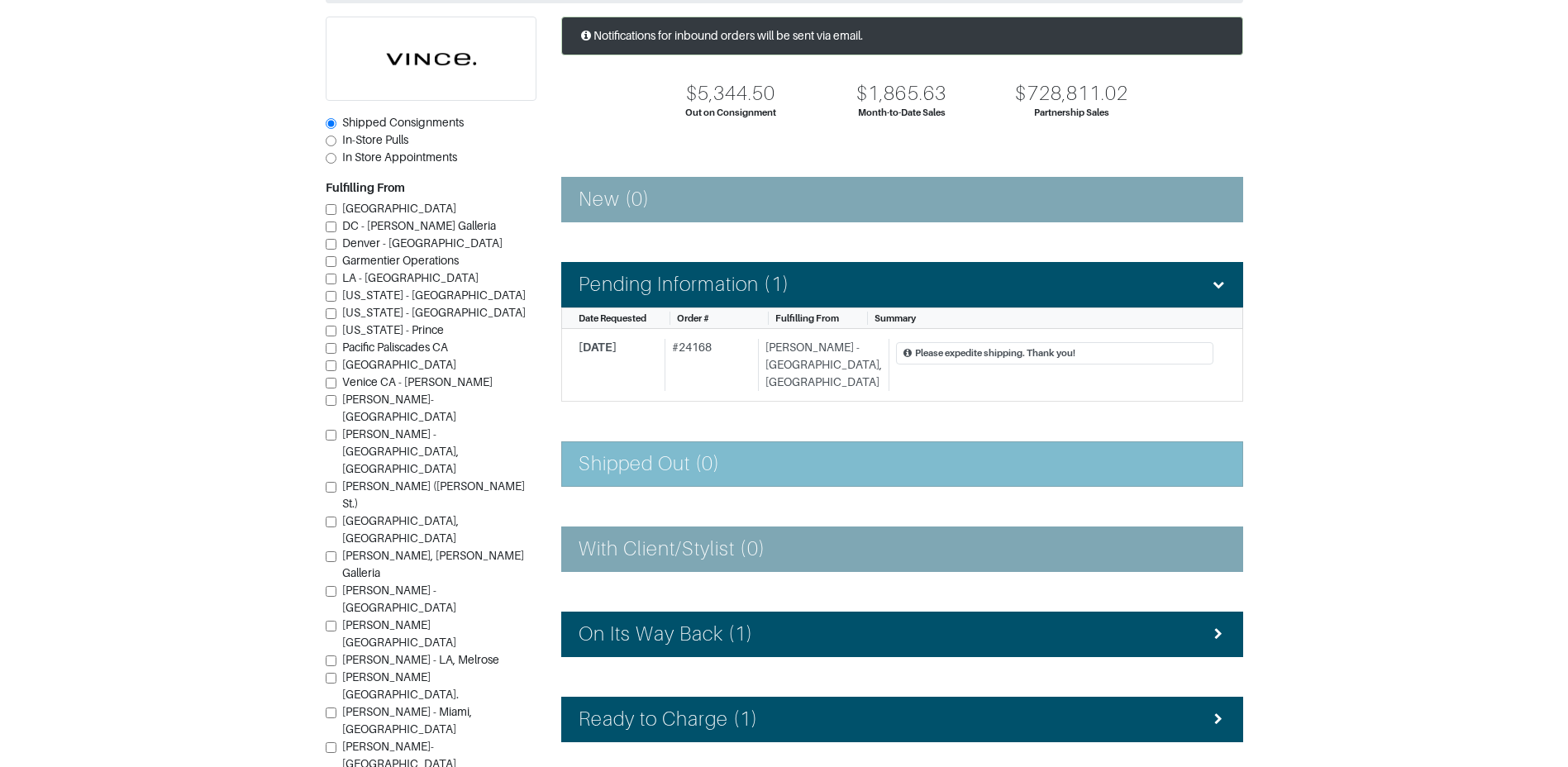 scroll, scrollTop: 0, scrollLeft: 0, axis: both 